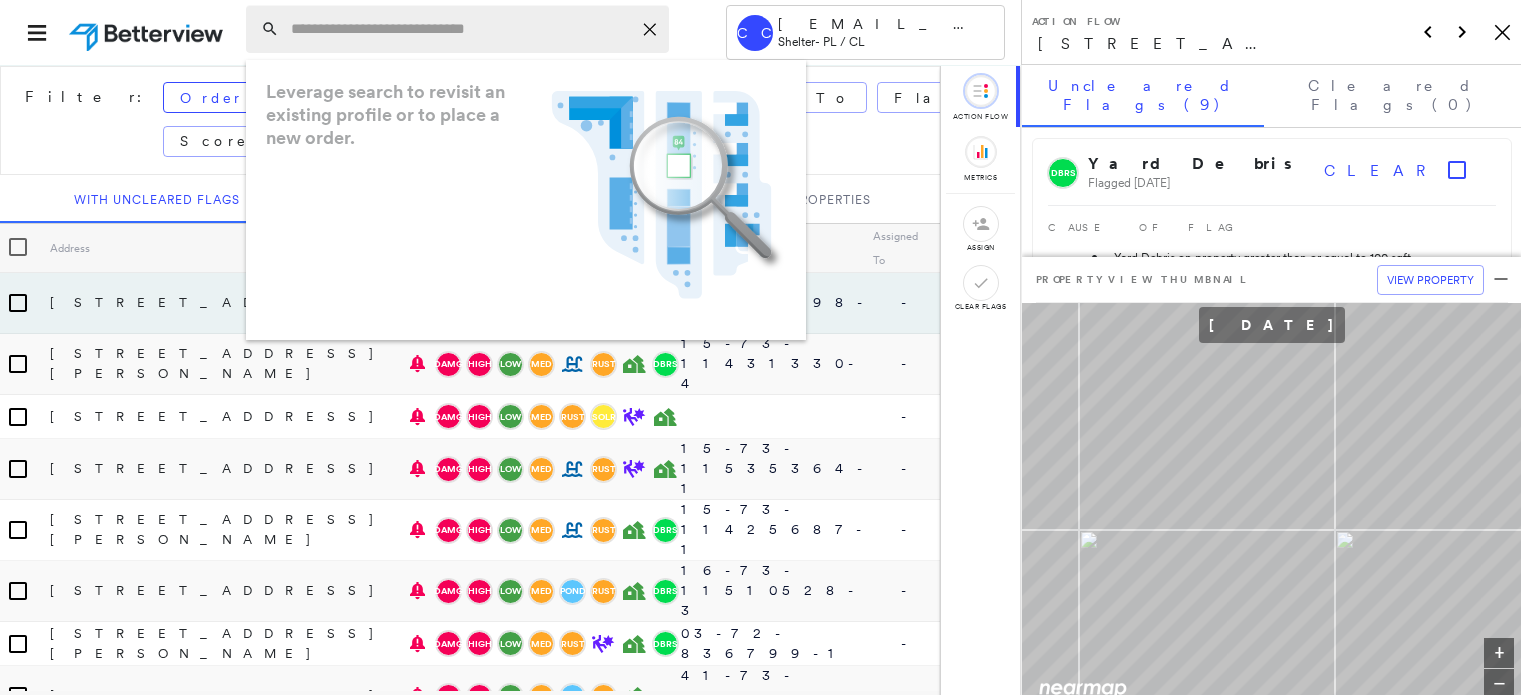 scroll, scrollTop: 0, scrollLeft: 0, axis: both 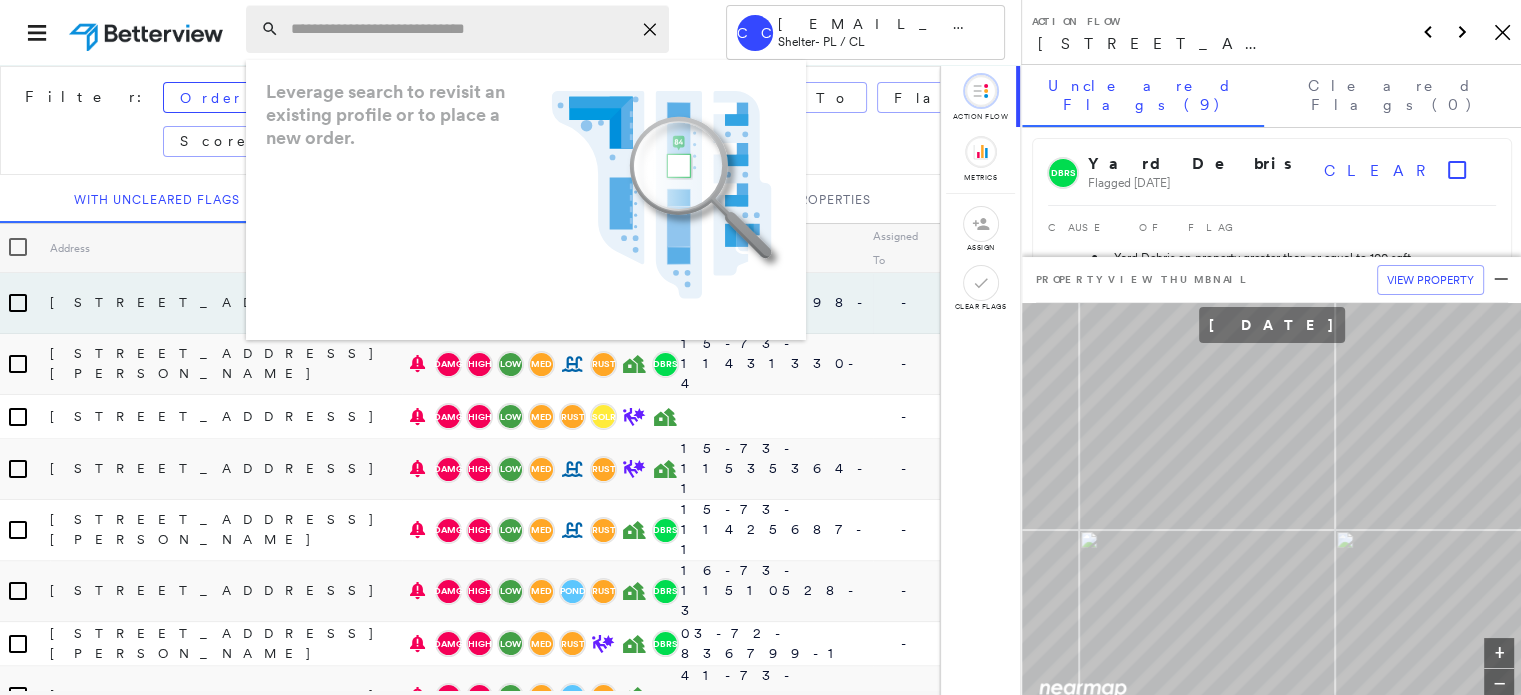 click at bounding box center (461, 29) 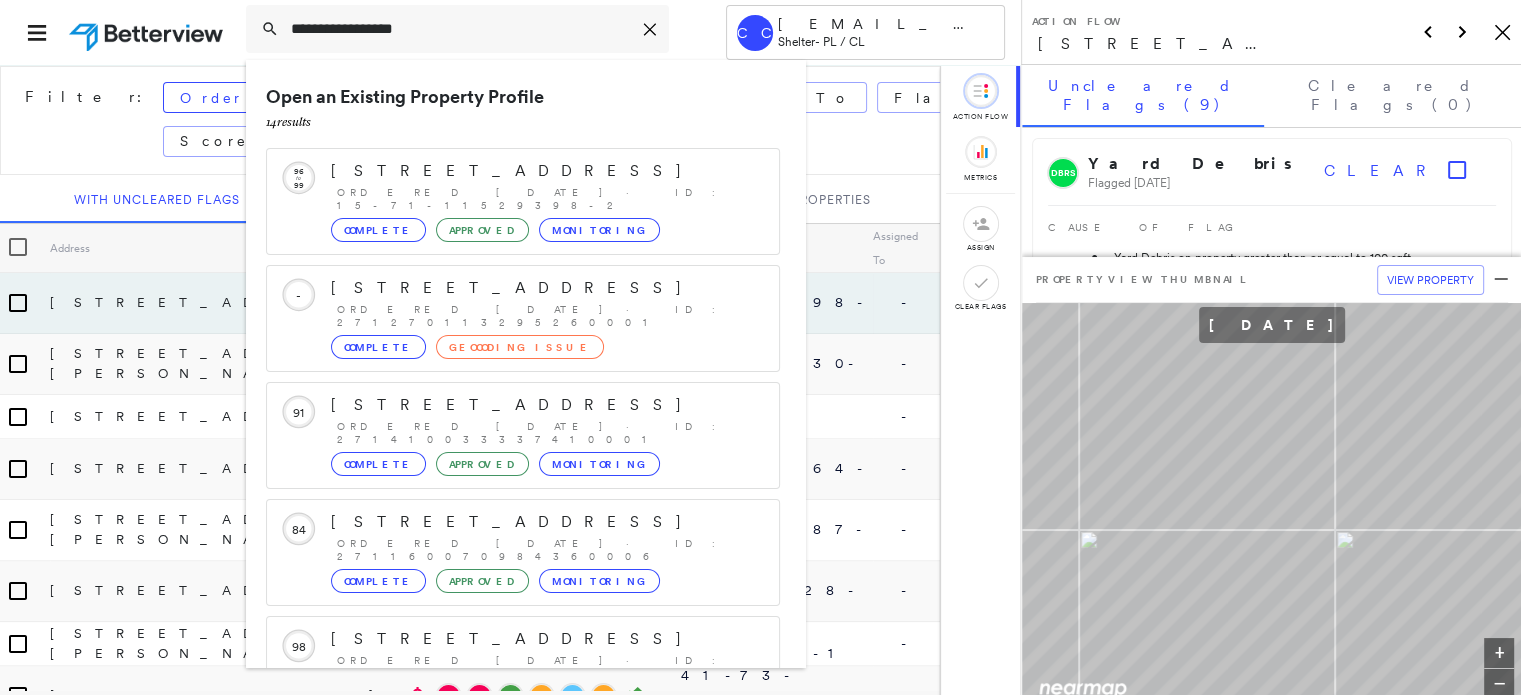 type on "**********" 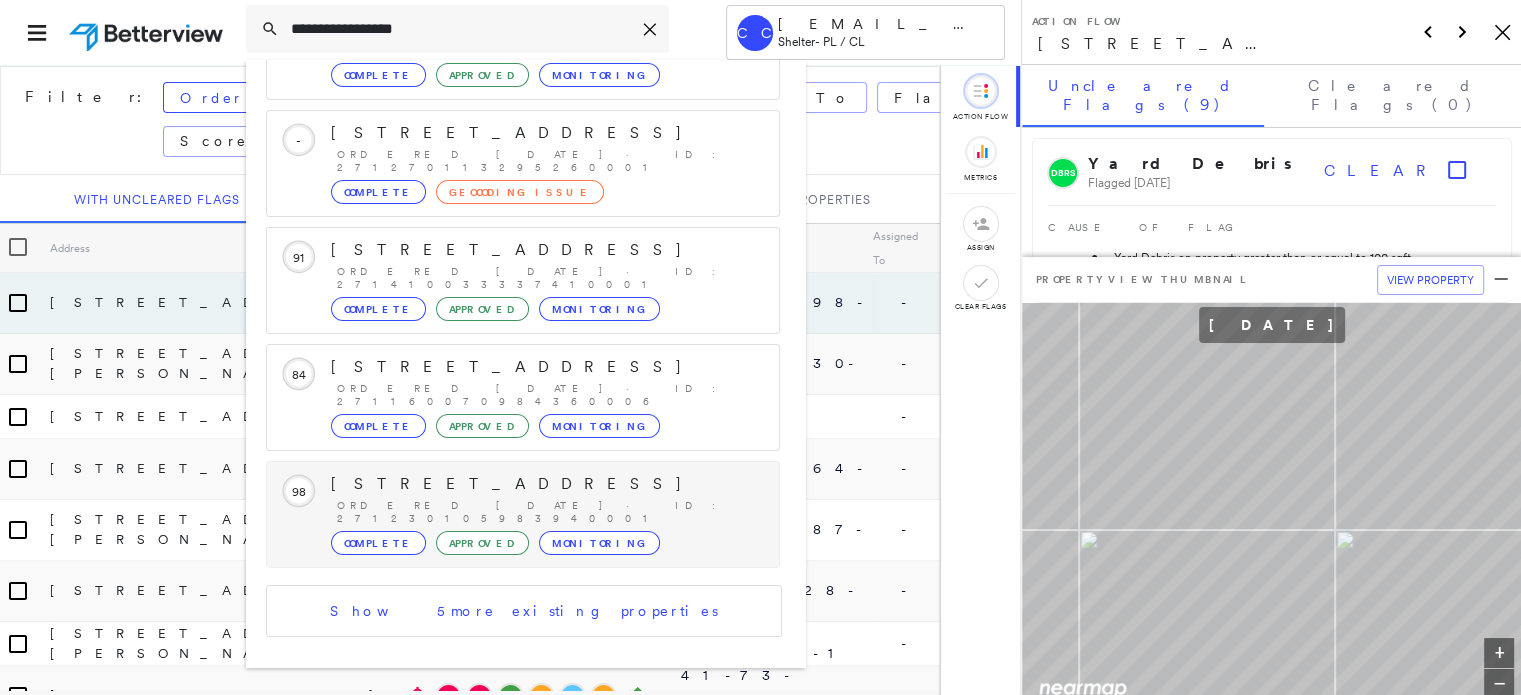 scroll, scrollTop: 208, scrollLeft: 0, axis: vertical 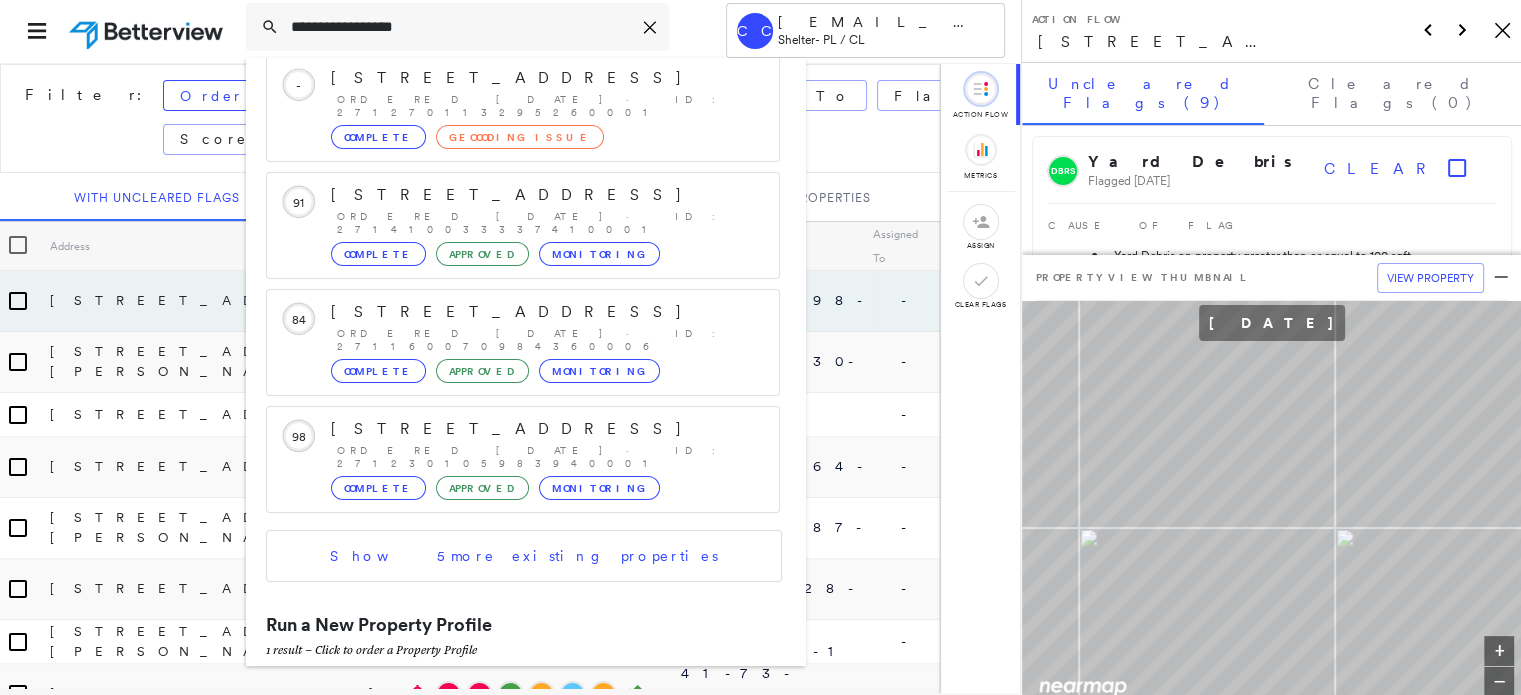 click on "[STREET_ADDRESS][PERSON_NAME][PERSON_NAME]" at bounding box center (501, 701) 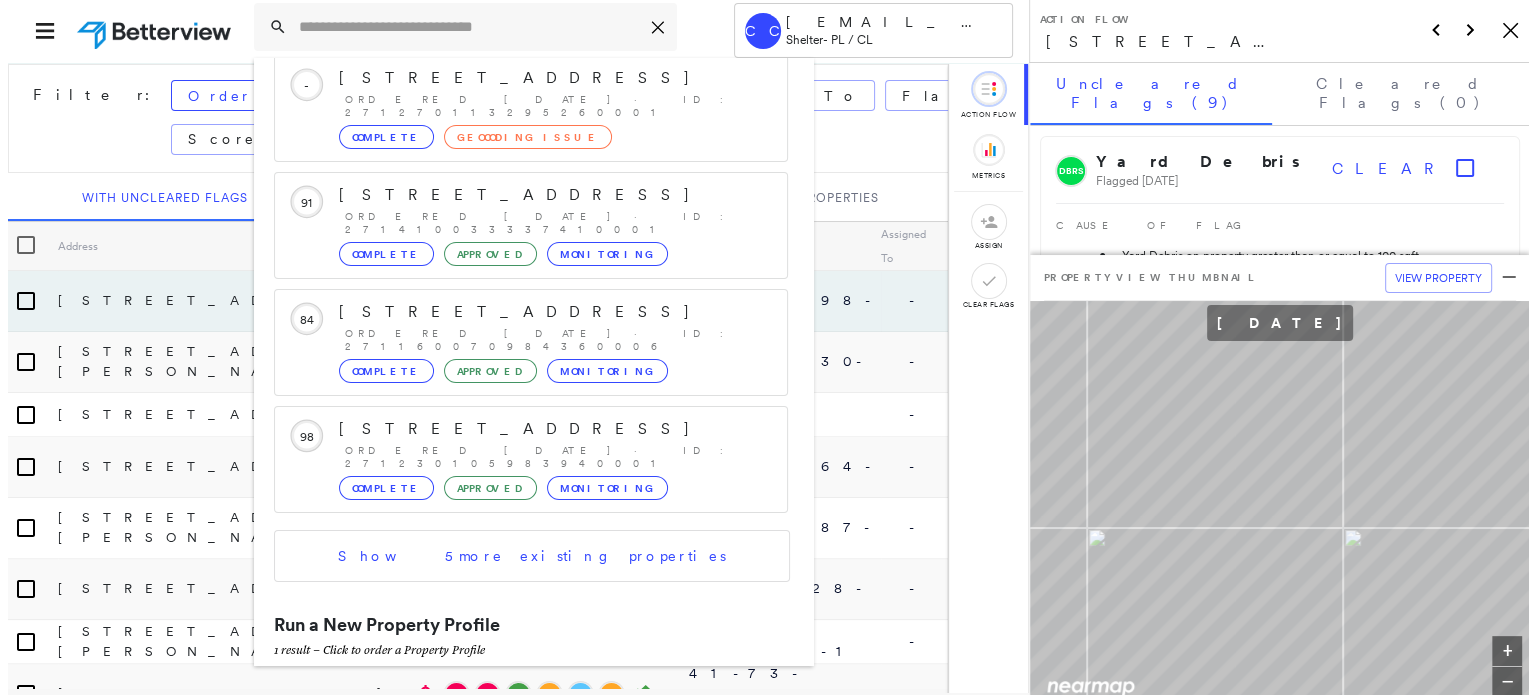 scroll, scrollTop: 0, scrollLeft: 0, axis: both 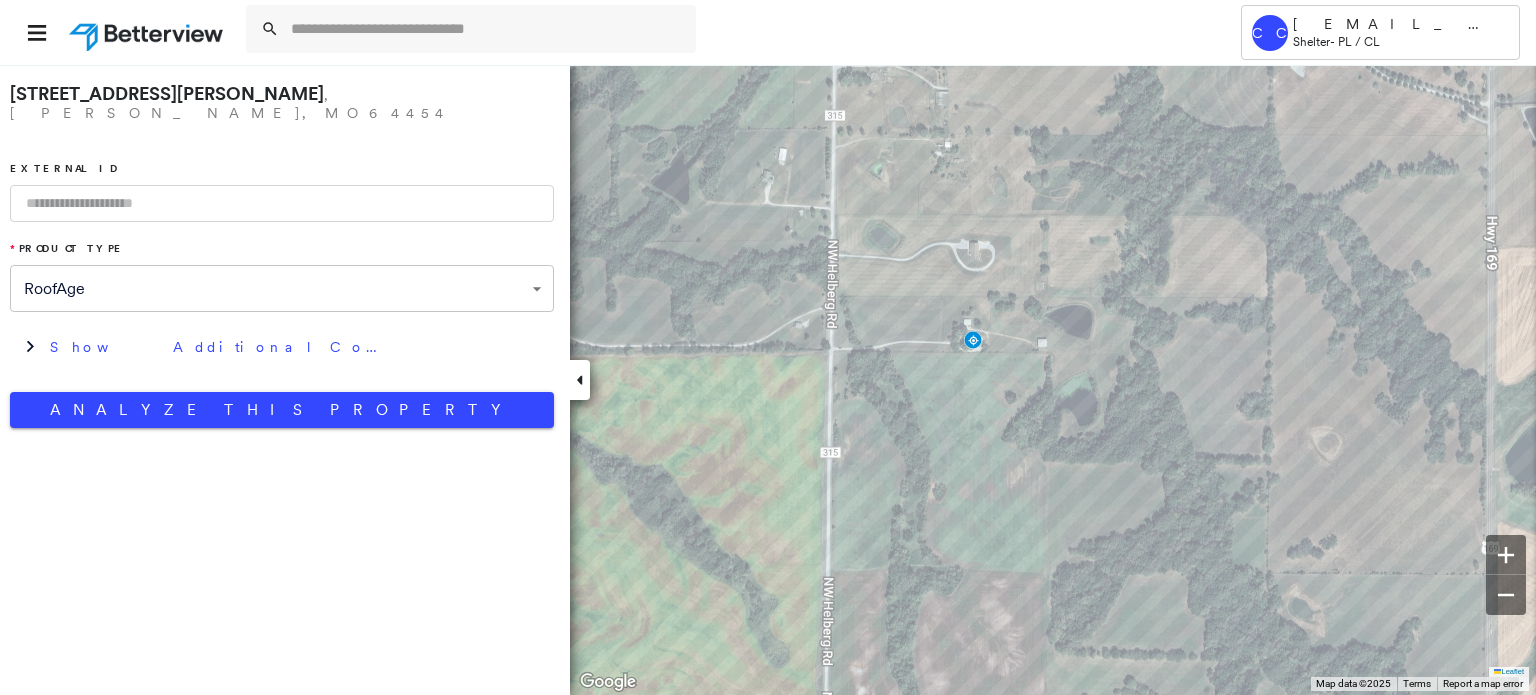 drag, startPoint x: 190, startPoint y: 164, endPoint x: 188, endPoint y: 179, distance: 15.132746 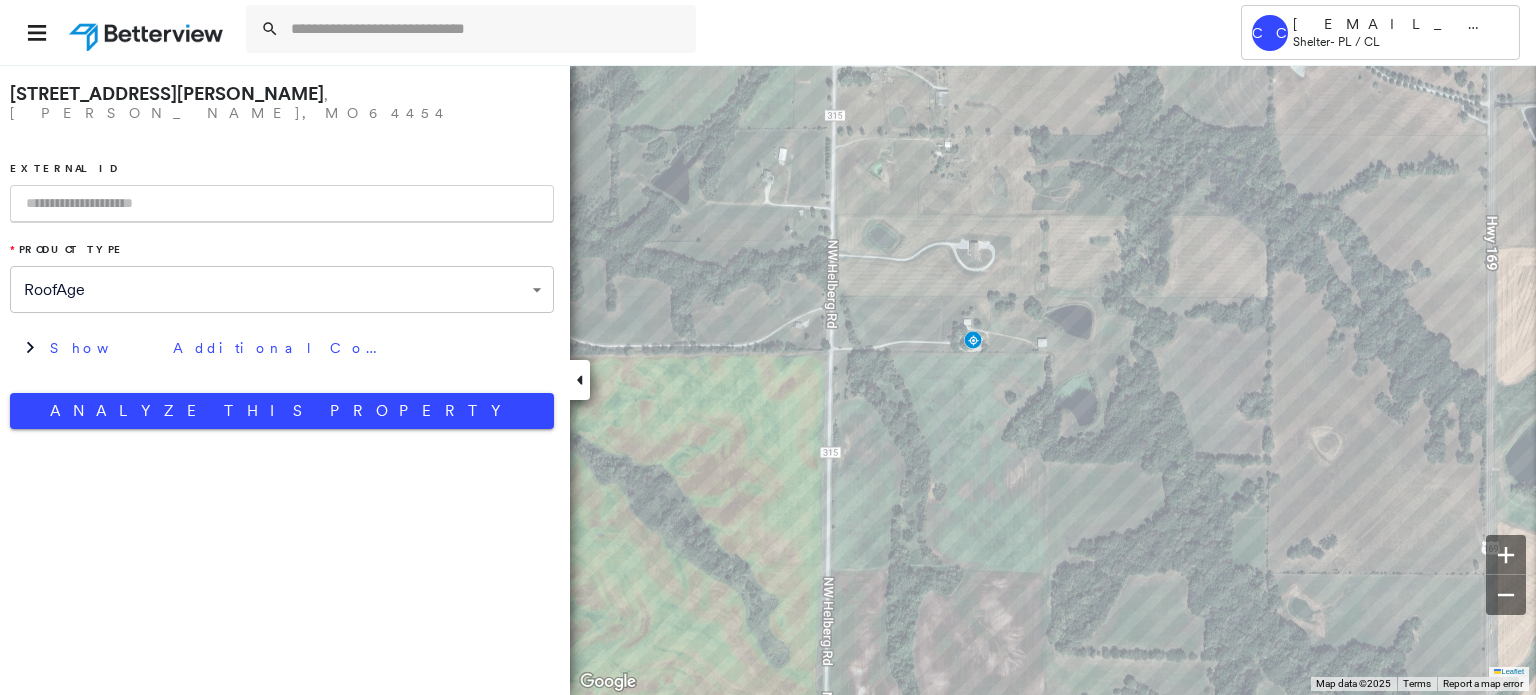 paste on "**********" 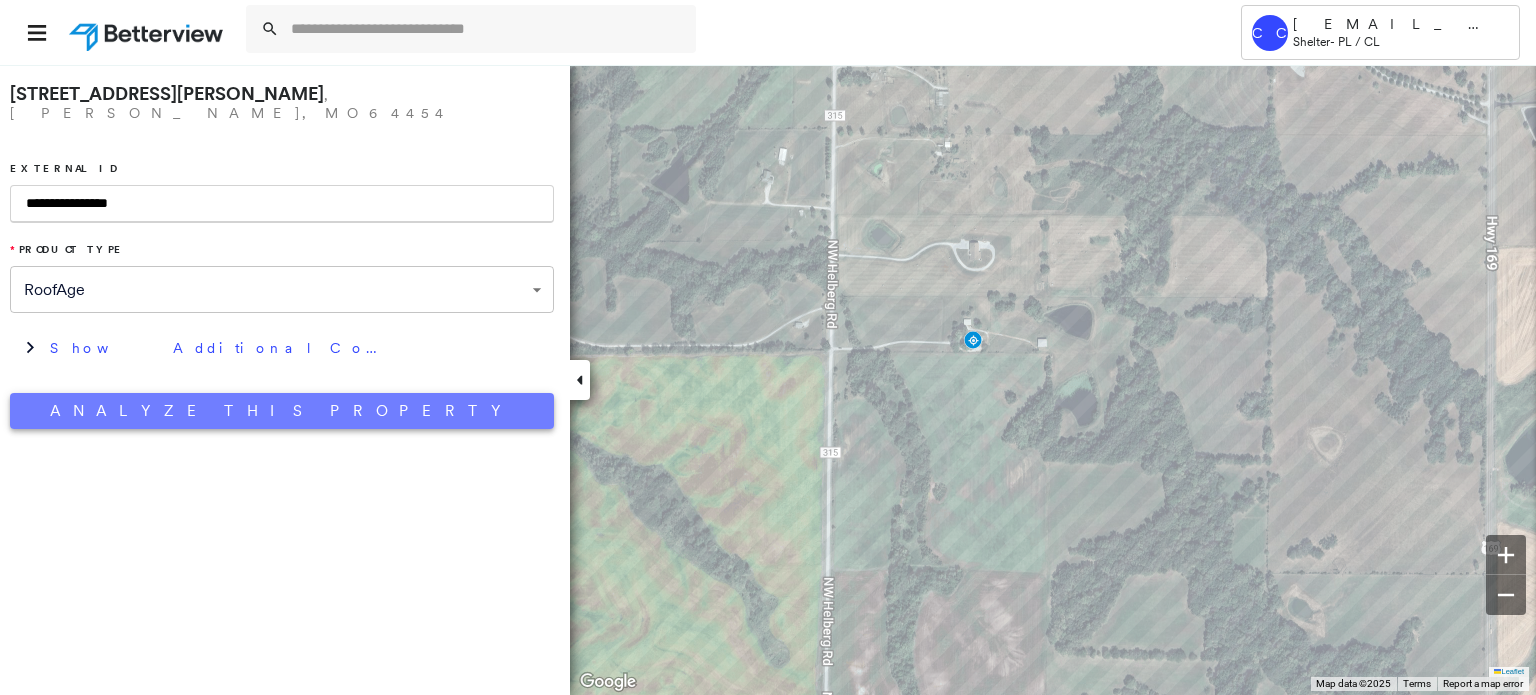 type on "**********" 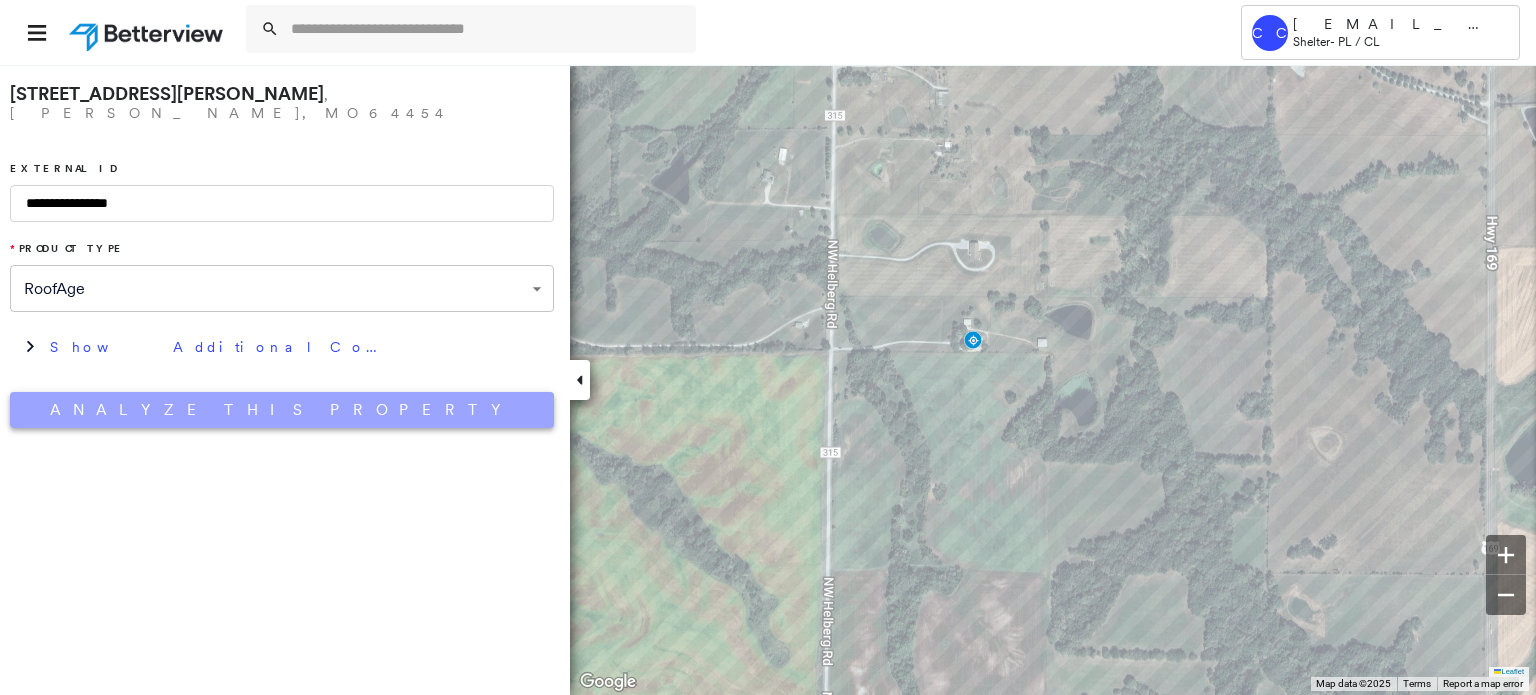 click on "Analyze This Property" at bounding box center (282, 410) 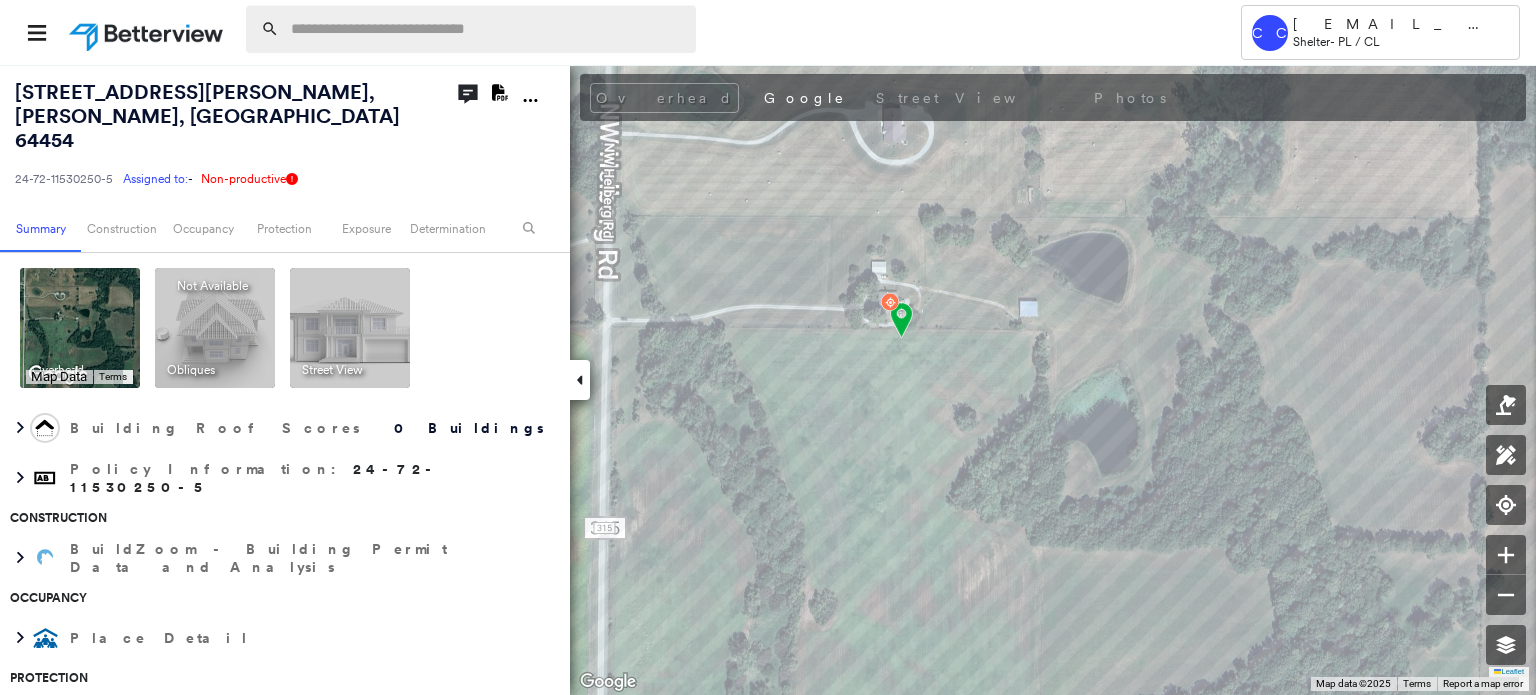 click at bounding box center [715, 32] 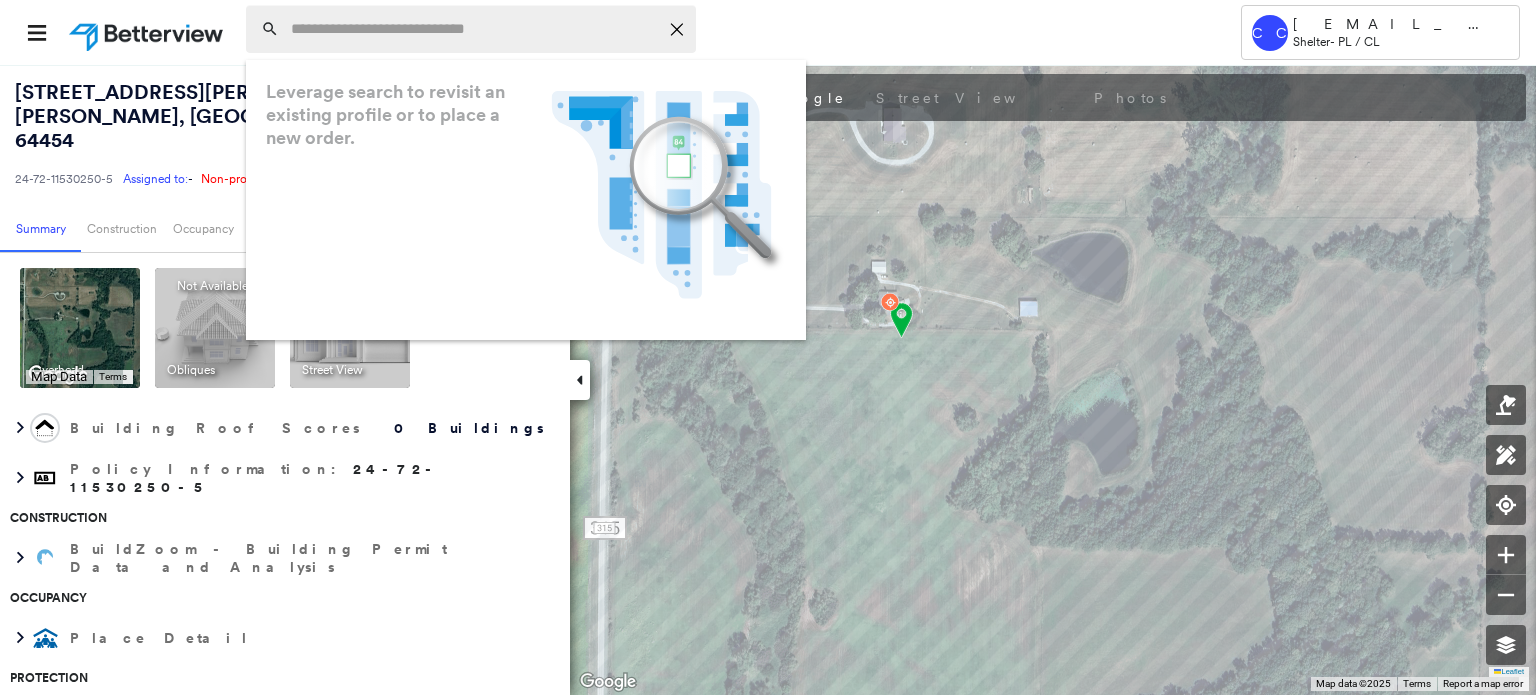 paste on "**********" 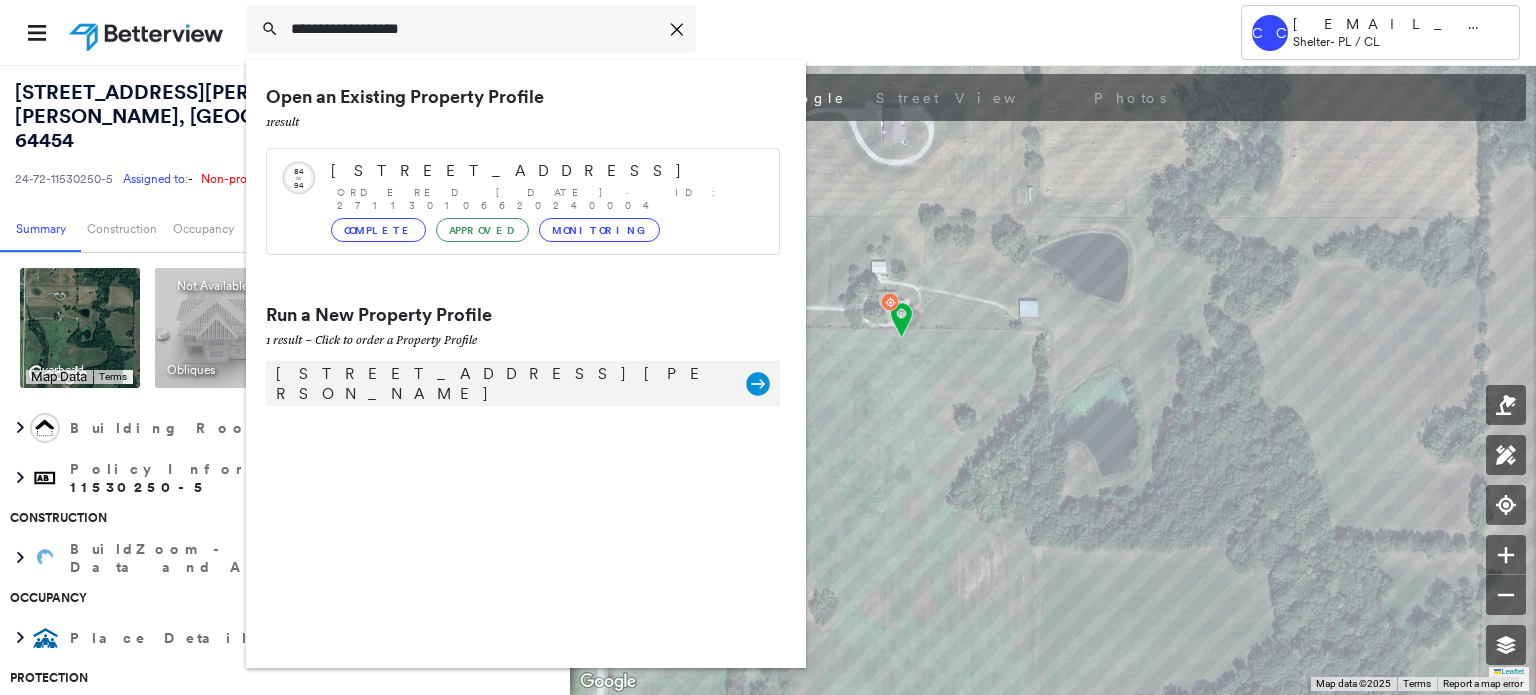 type on "**********" 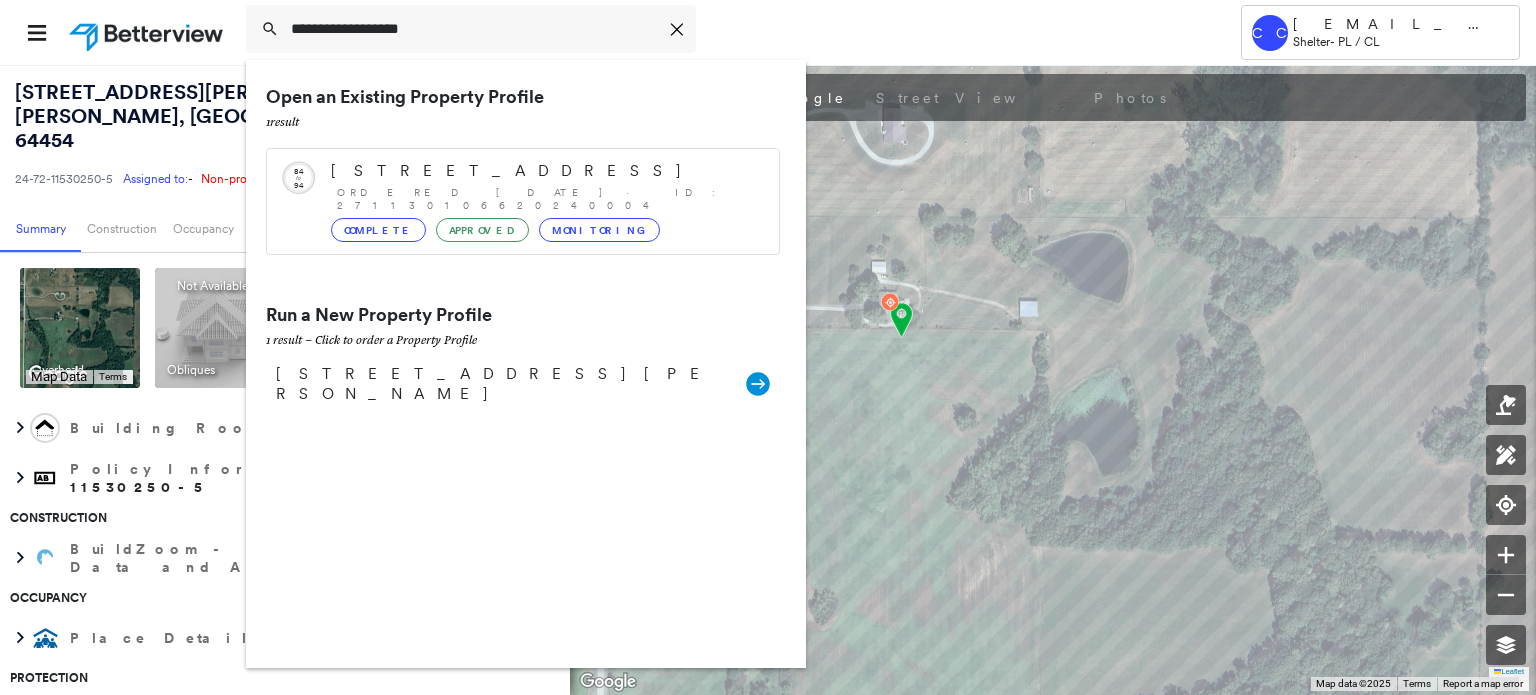 click on "[STREET_ADDRESS][PERSON_NAME] Group Created with Sketch." at bounding box center (523, 383) 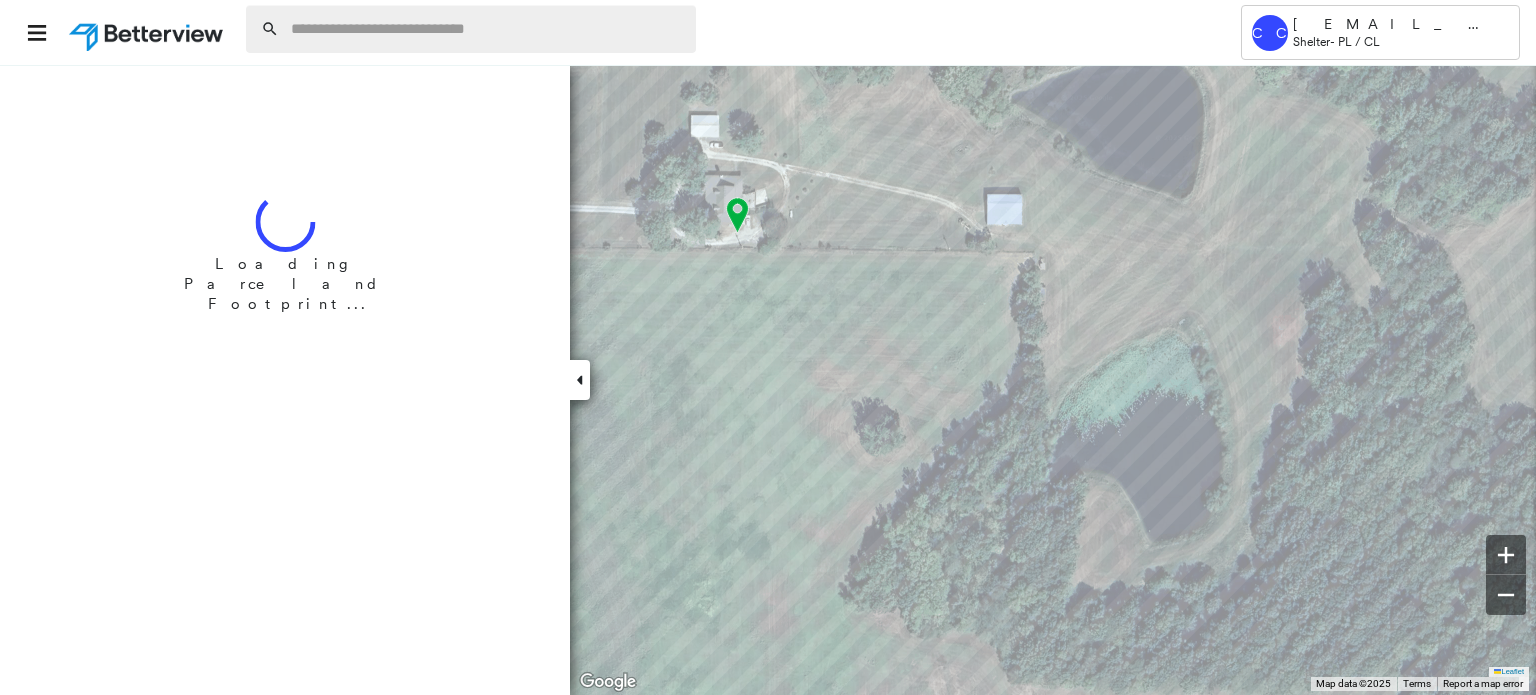 click at bounding box center [487, 29] 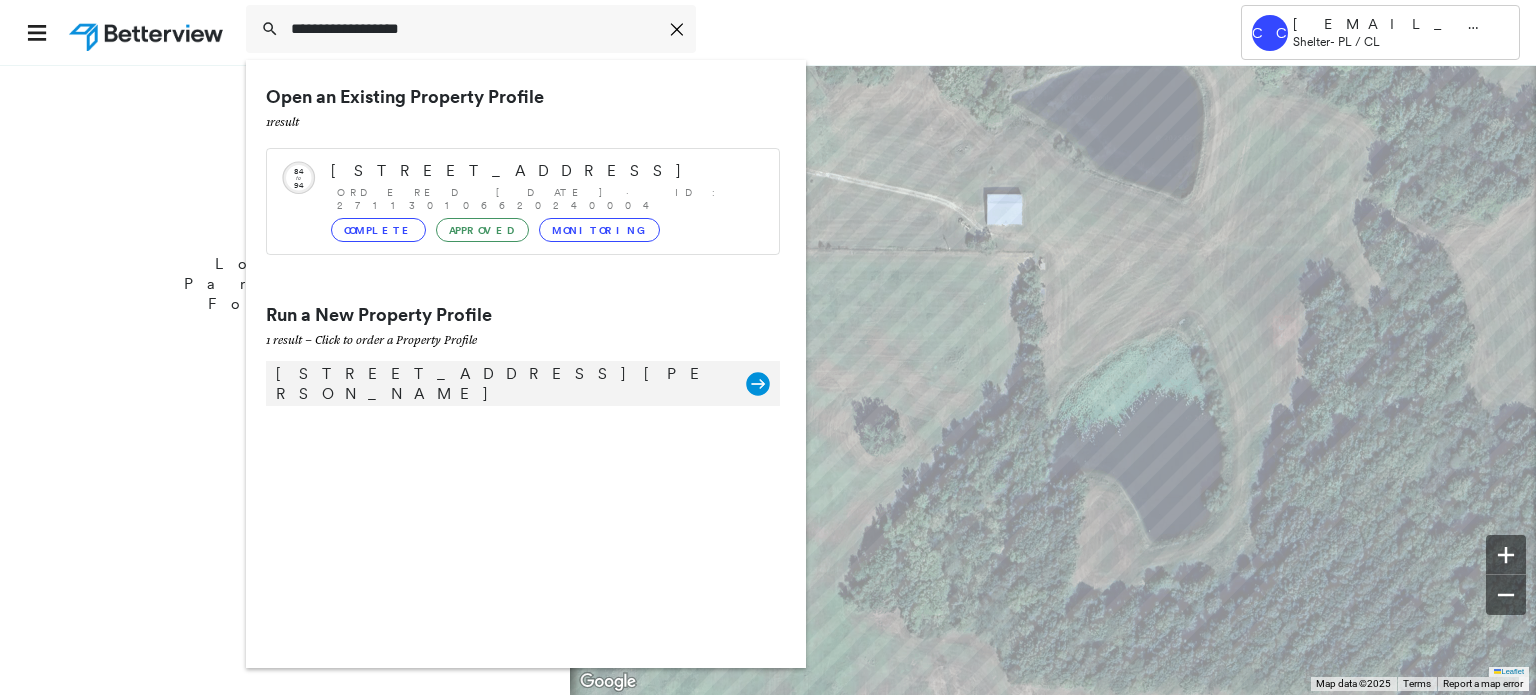 type on "**********" 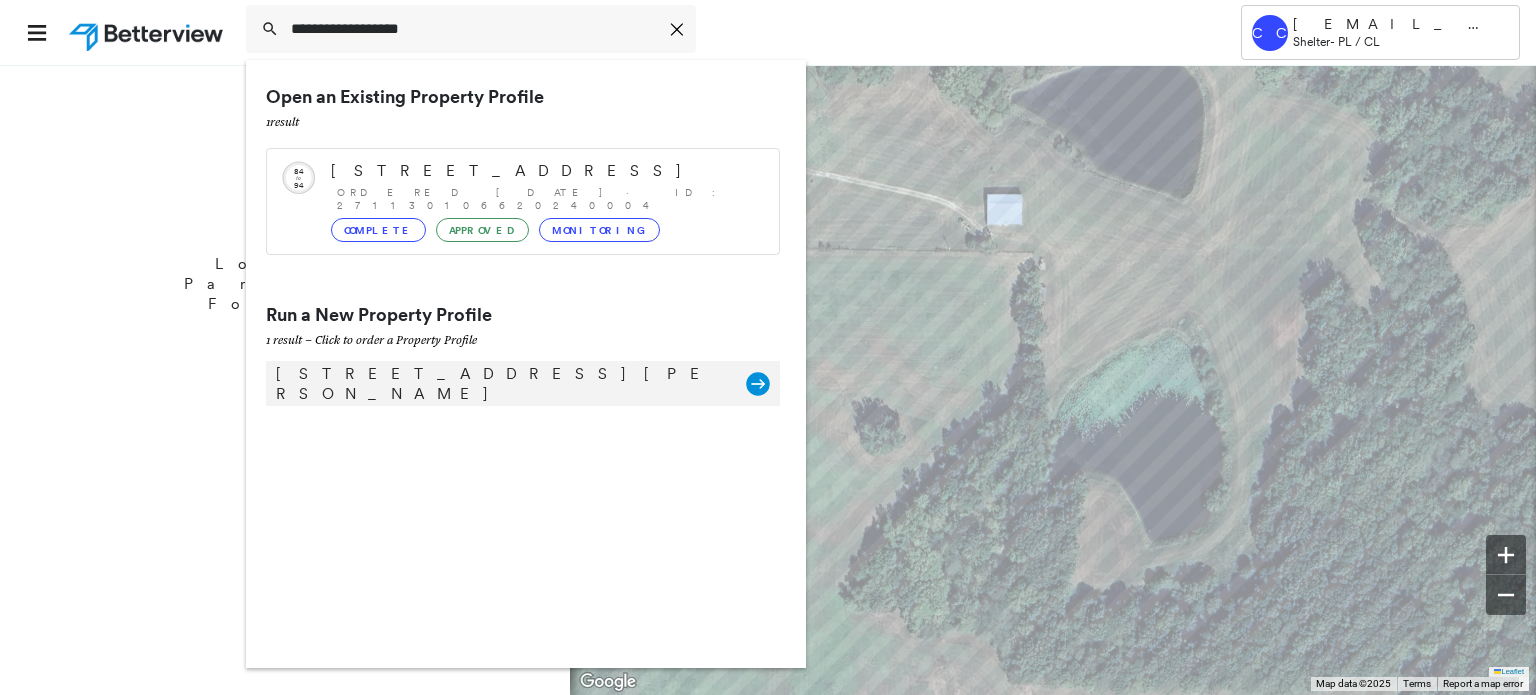 click on "[STREET_ADDRESS][PERSON_NAME]" at bounding box center [501, 384] 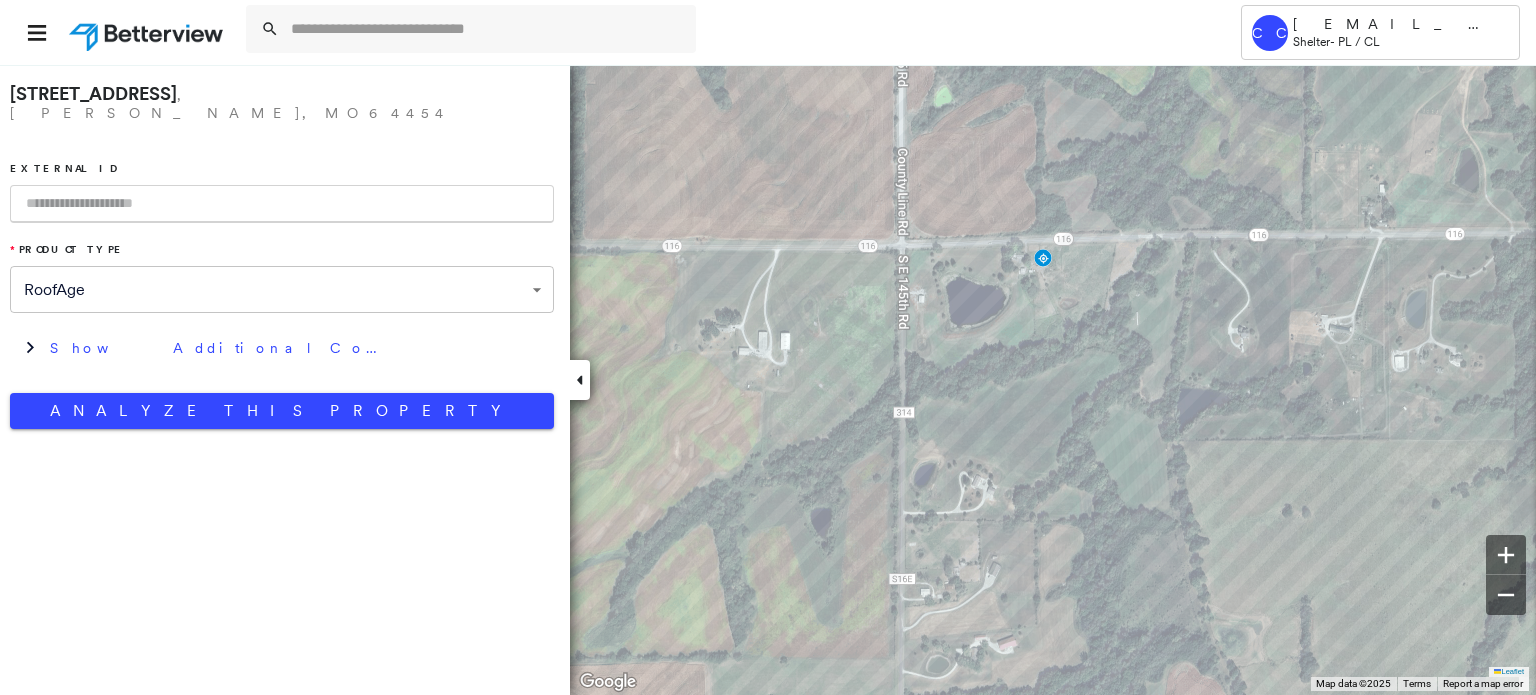 click at bounding box center [282, 204] 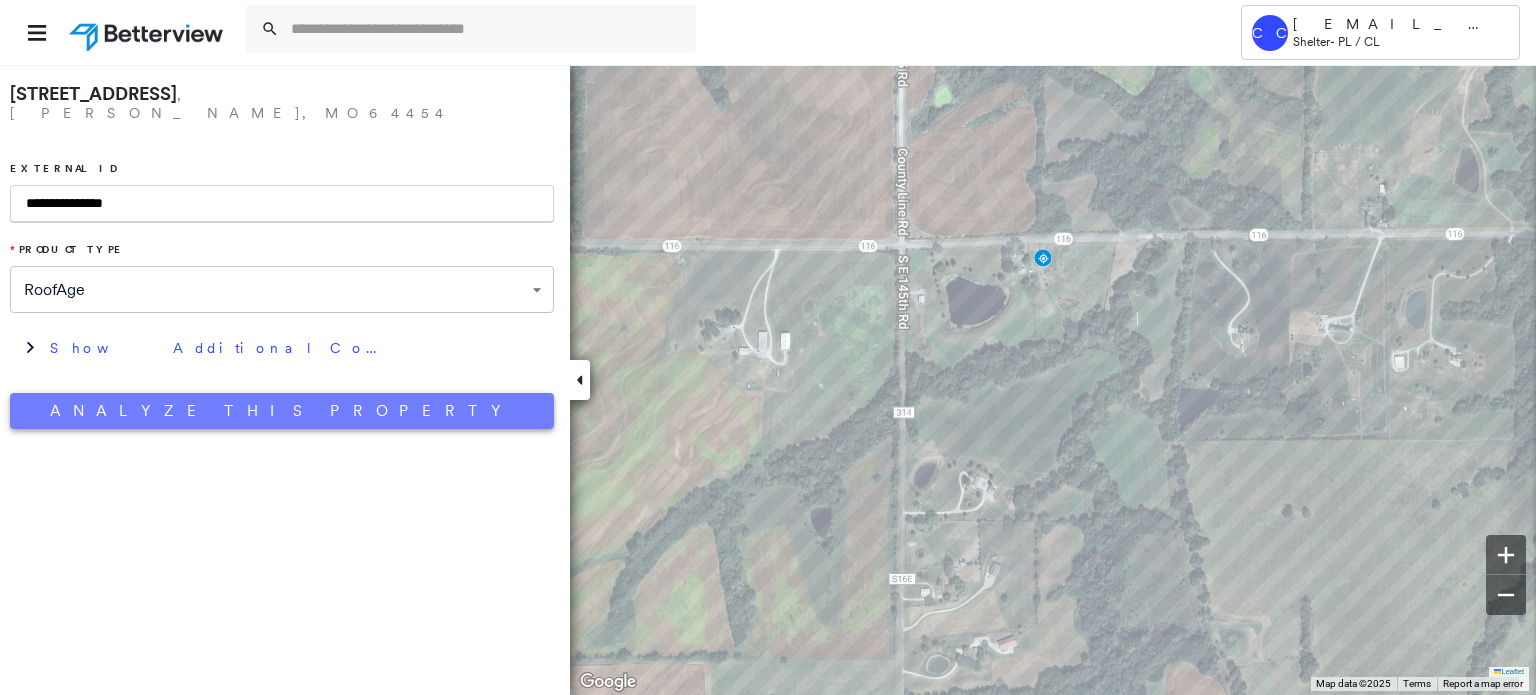 type on "**********" 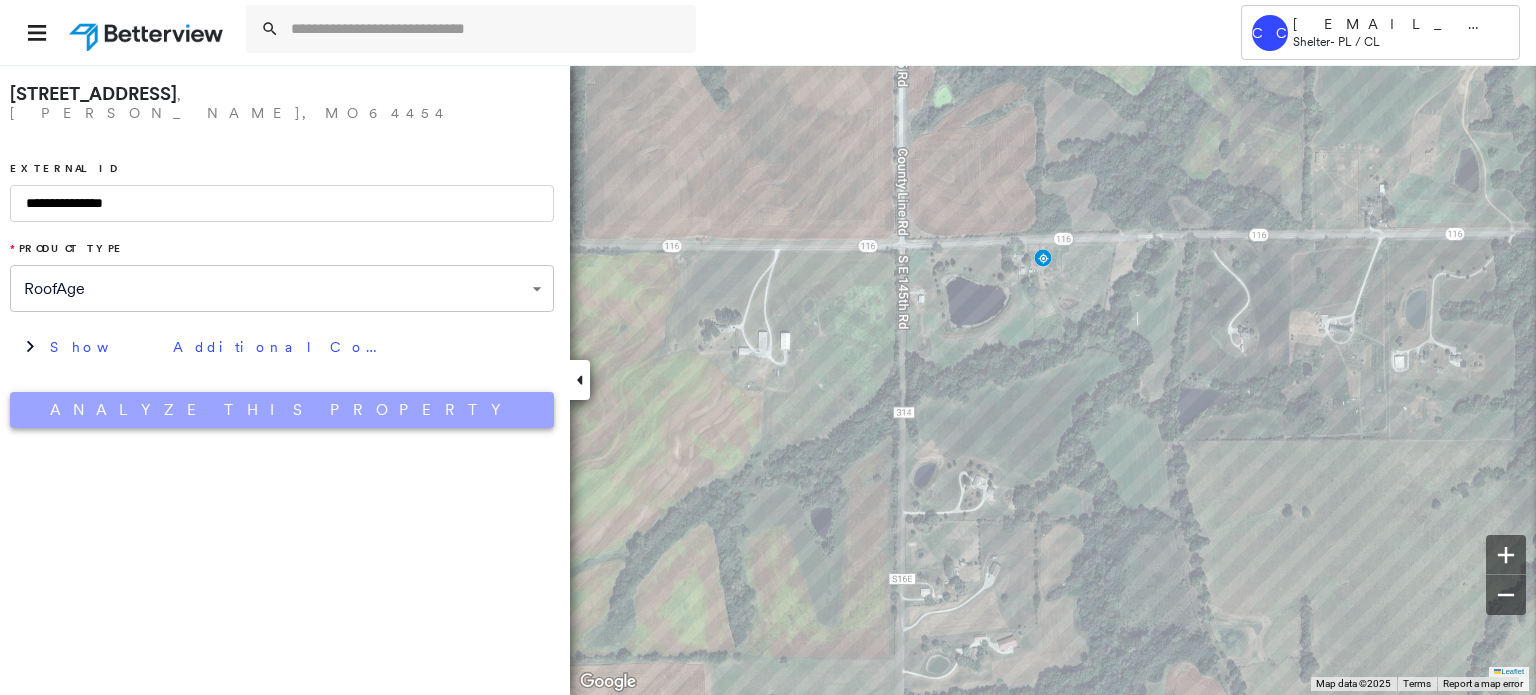 click on "Analyze This Property" at bounding box center (282, 410) 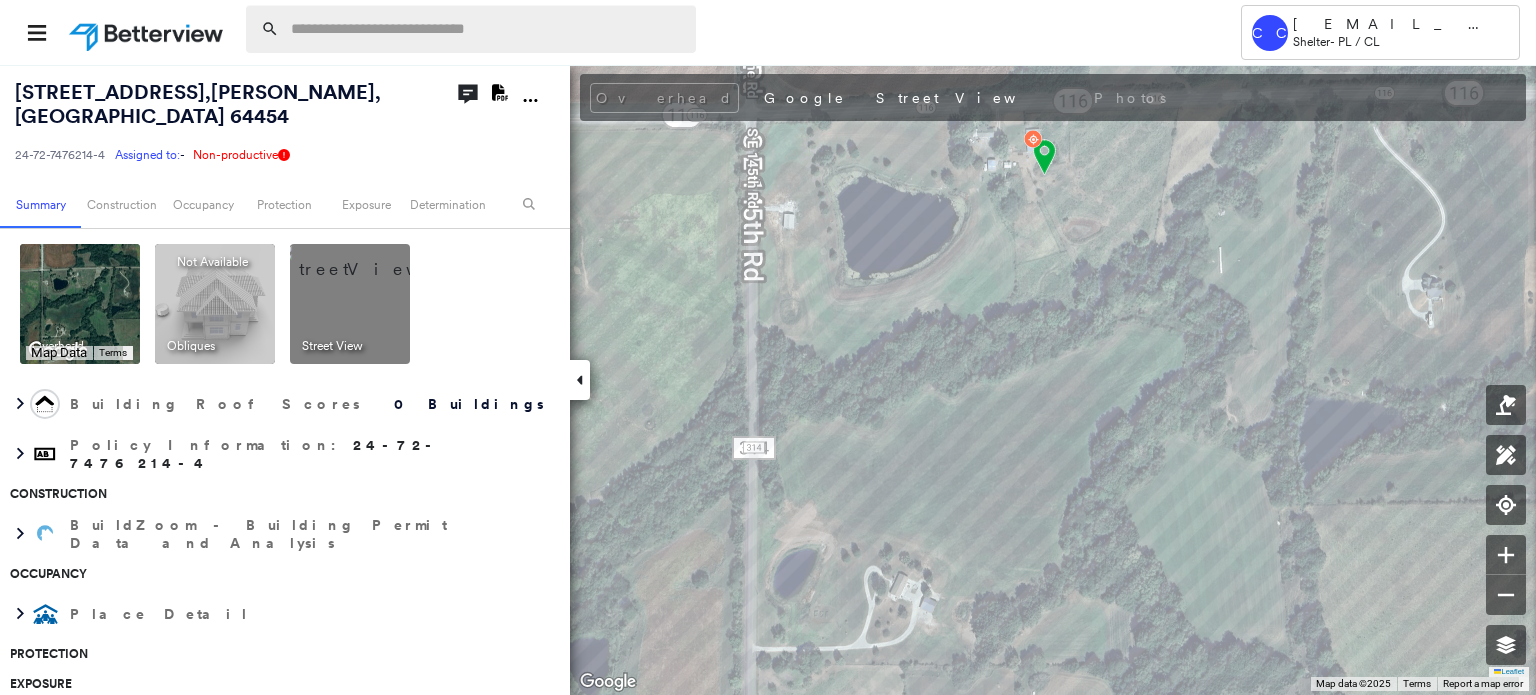 click at bounding box center (487, 29) 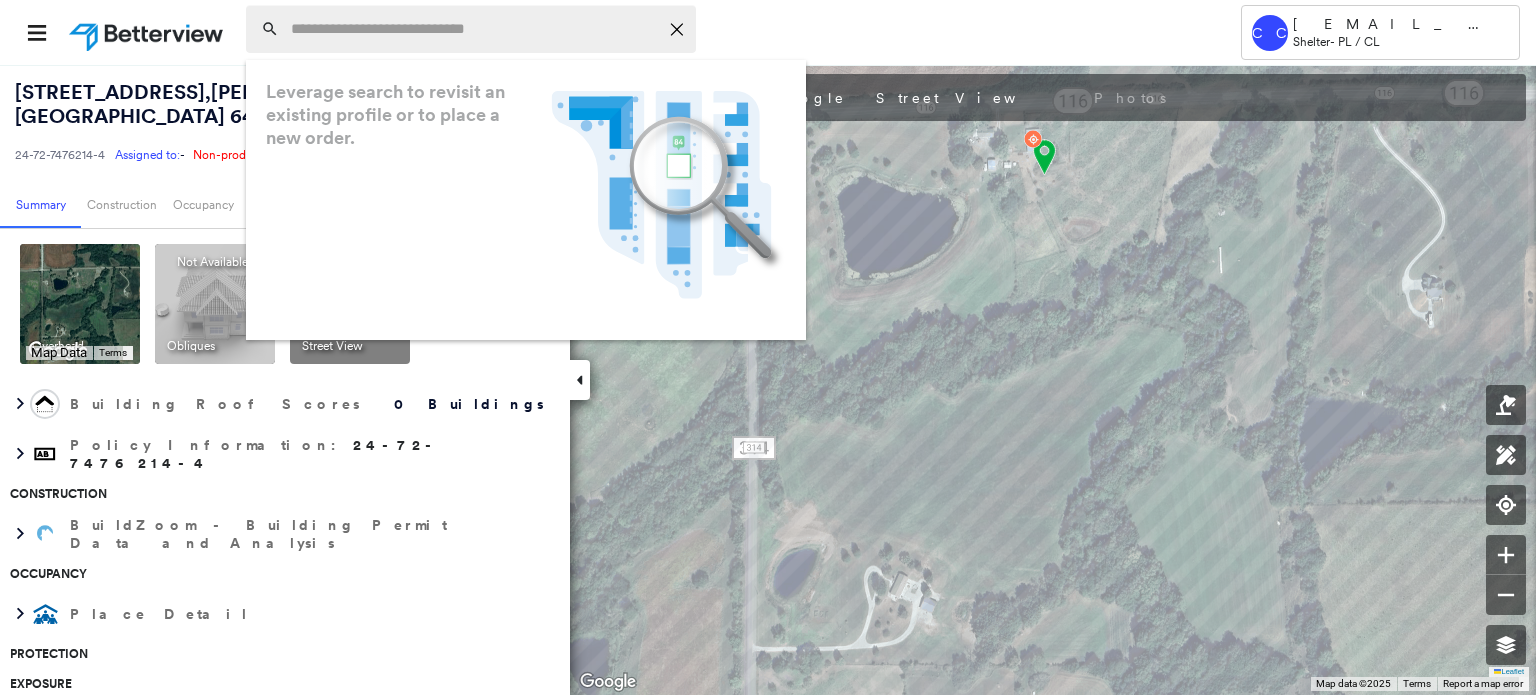 paste on "**********" 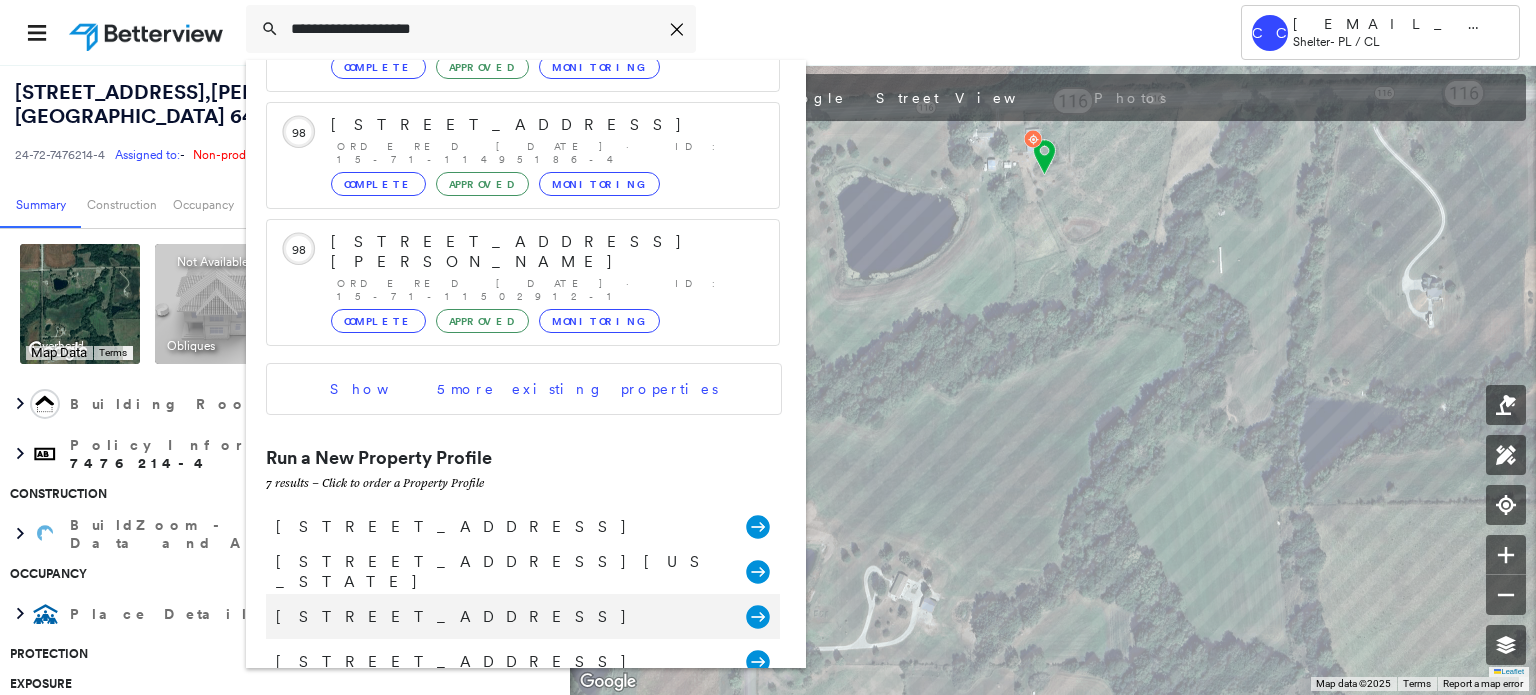 scroll, scrollTop: 477, scrollLeft: 0, axis: vertical 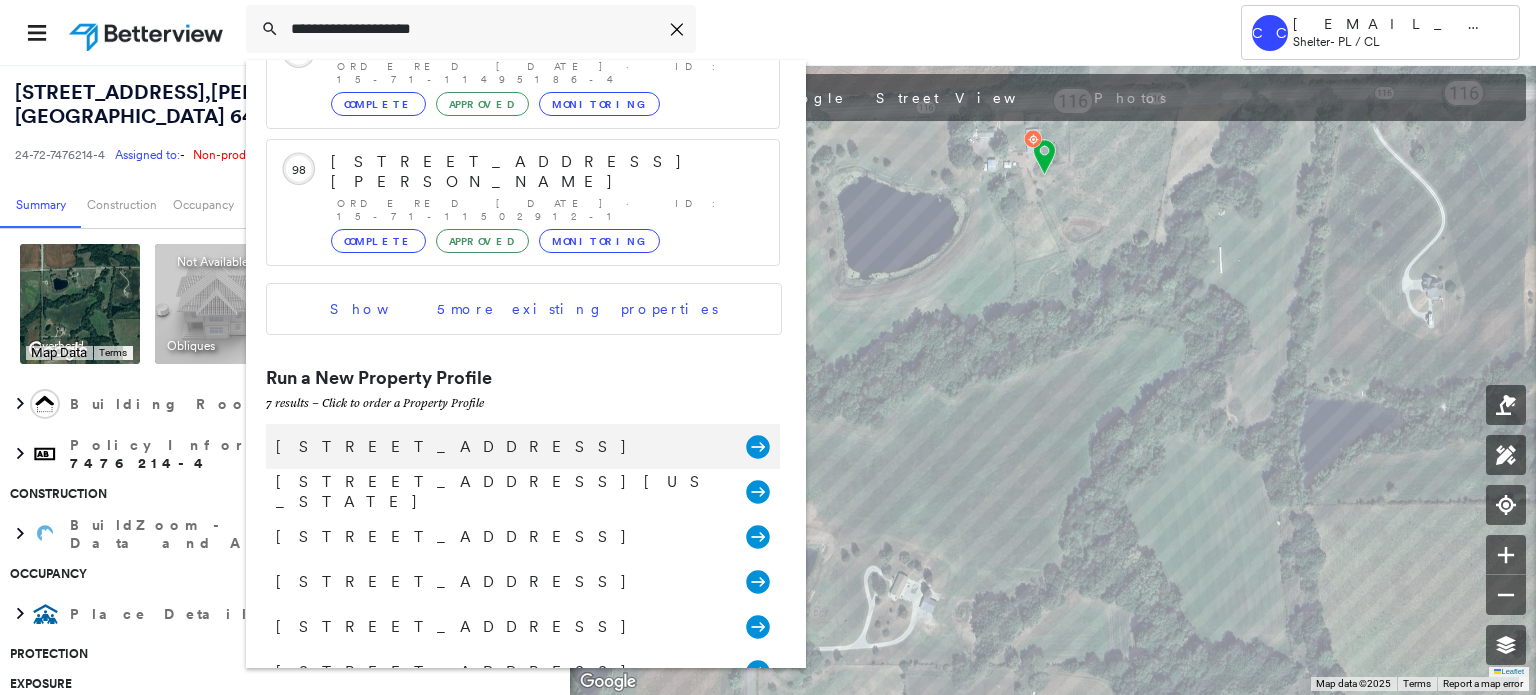 type on "**********" 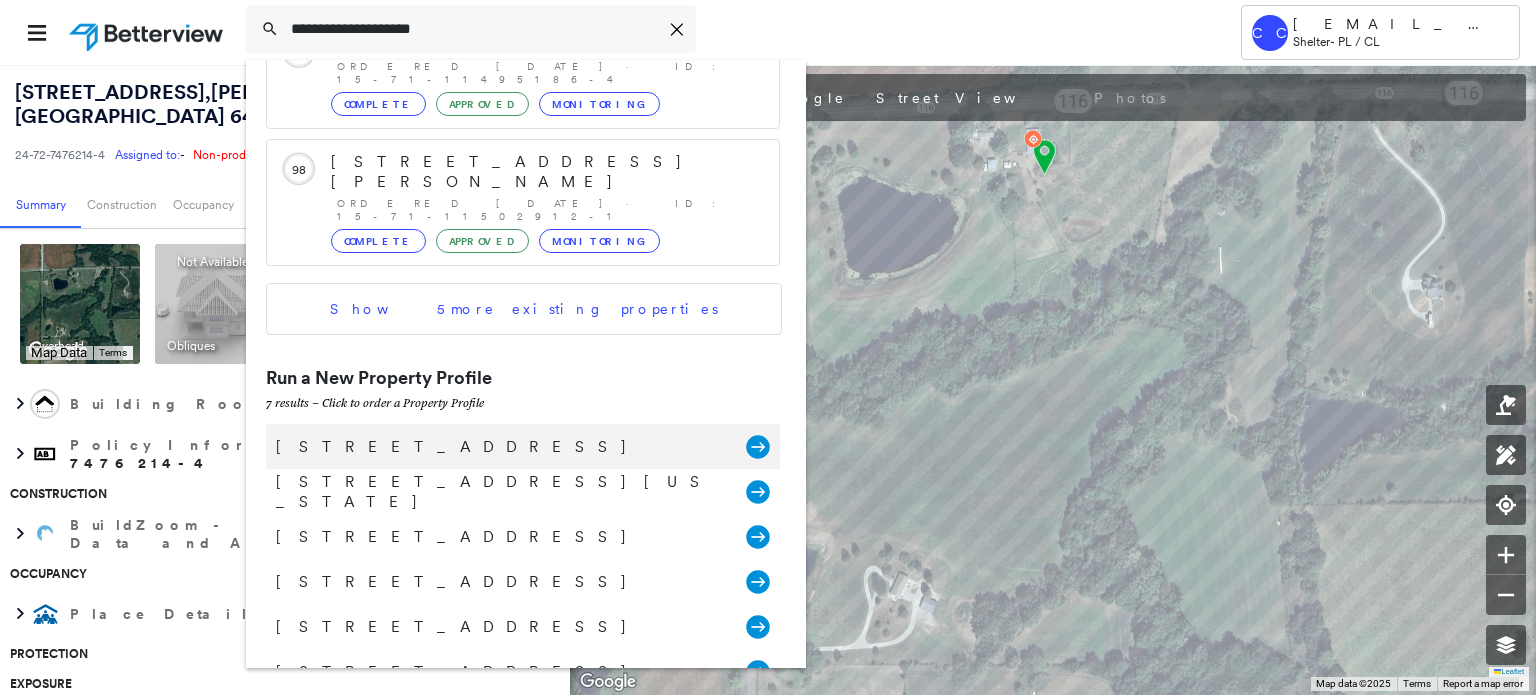 click on "[STREET_ADDRESS]" at bounding box center [501, 447] 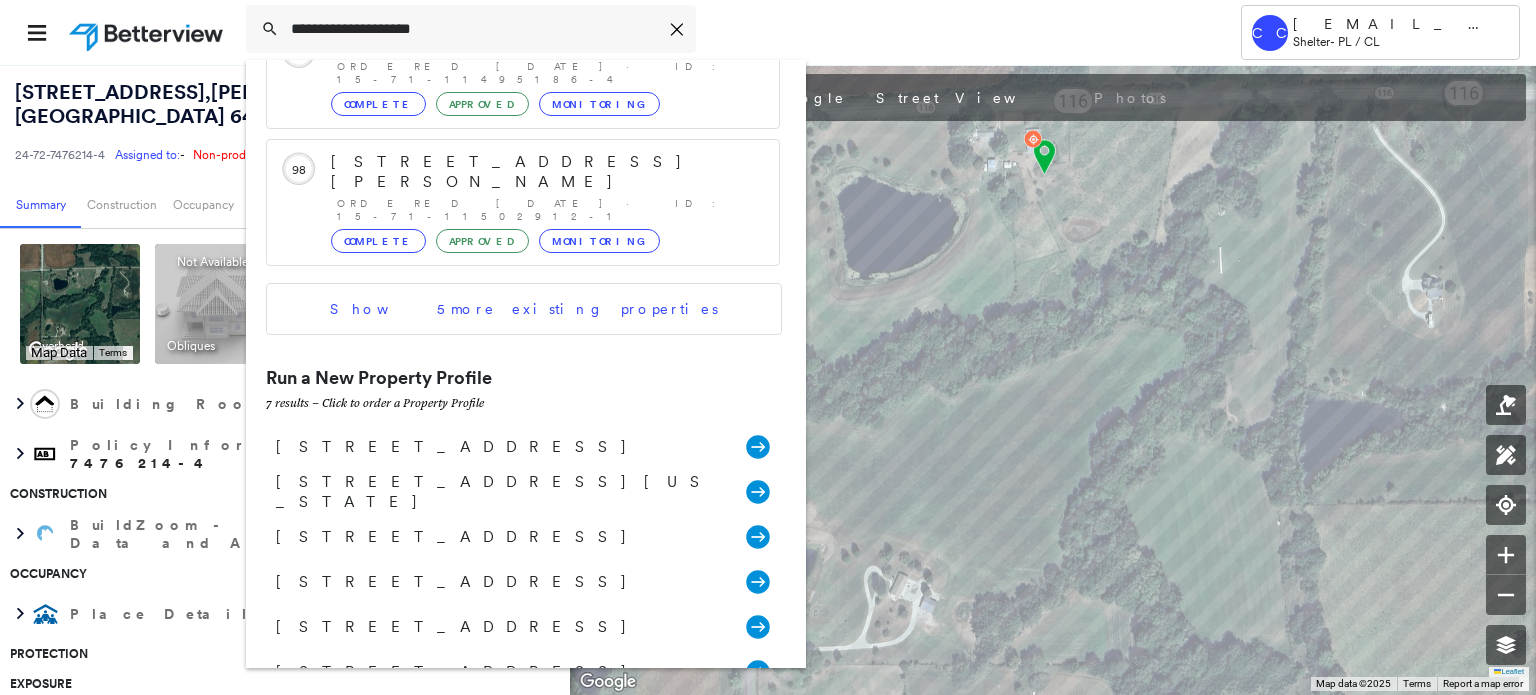 type 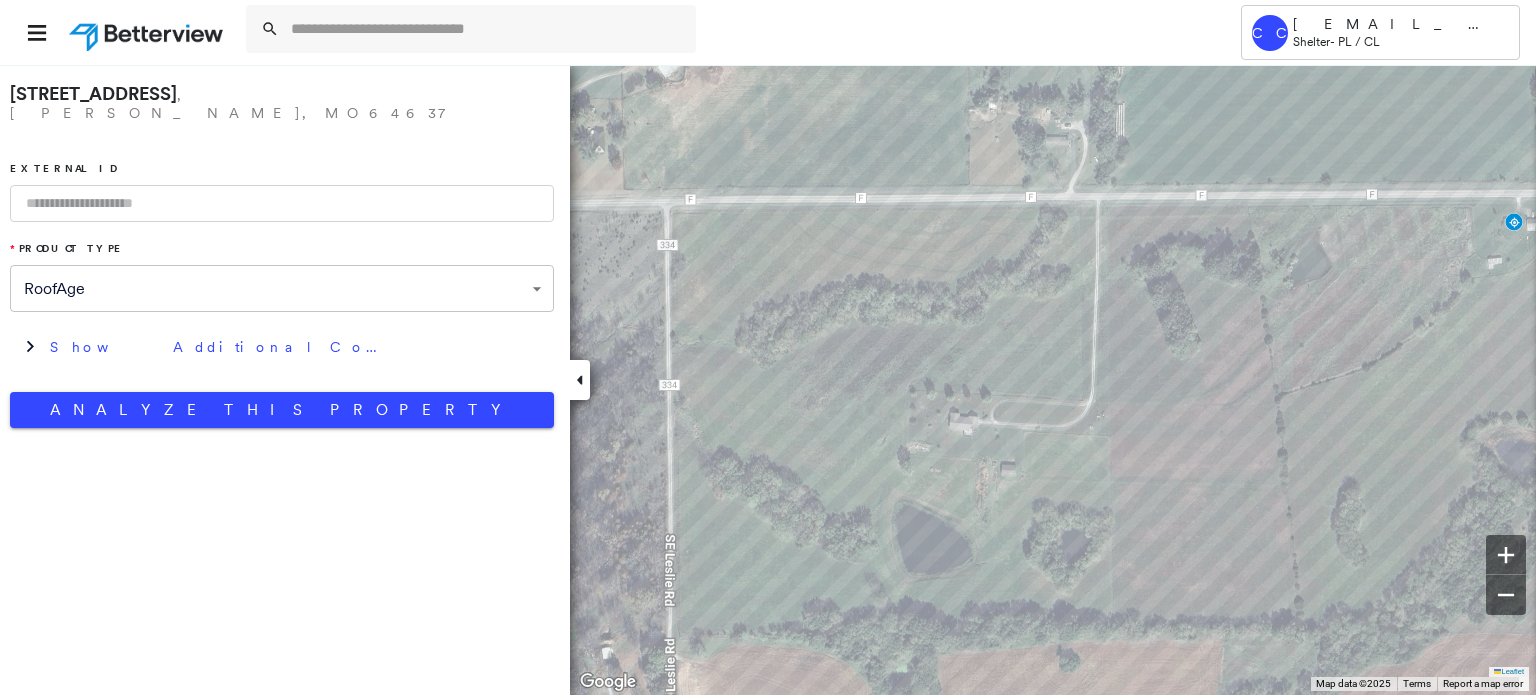 drag, startPoint x: 288, startPoint y: 179, endPoint x: 272, endPoint y: 185, distance: 17.088007 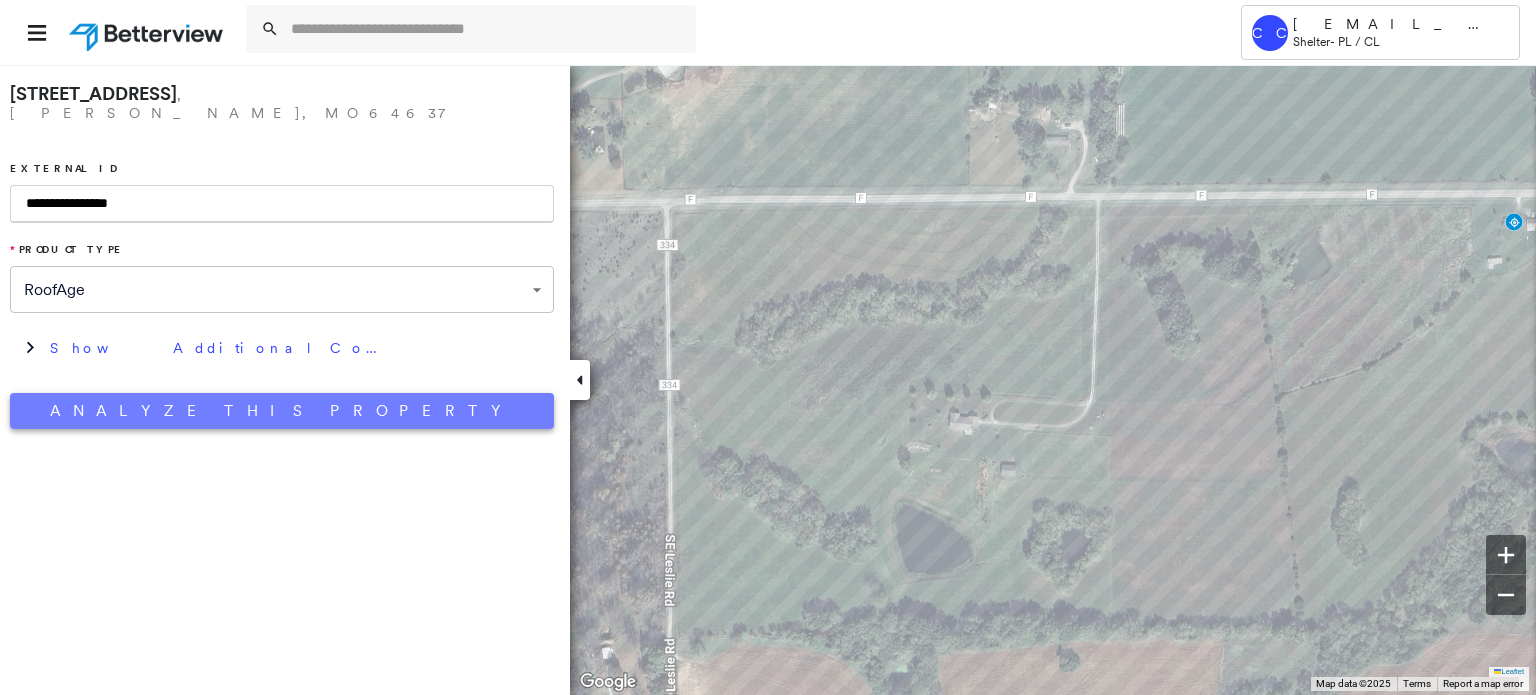 type on "**********" 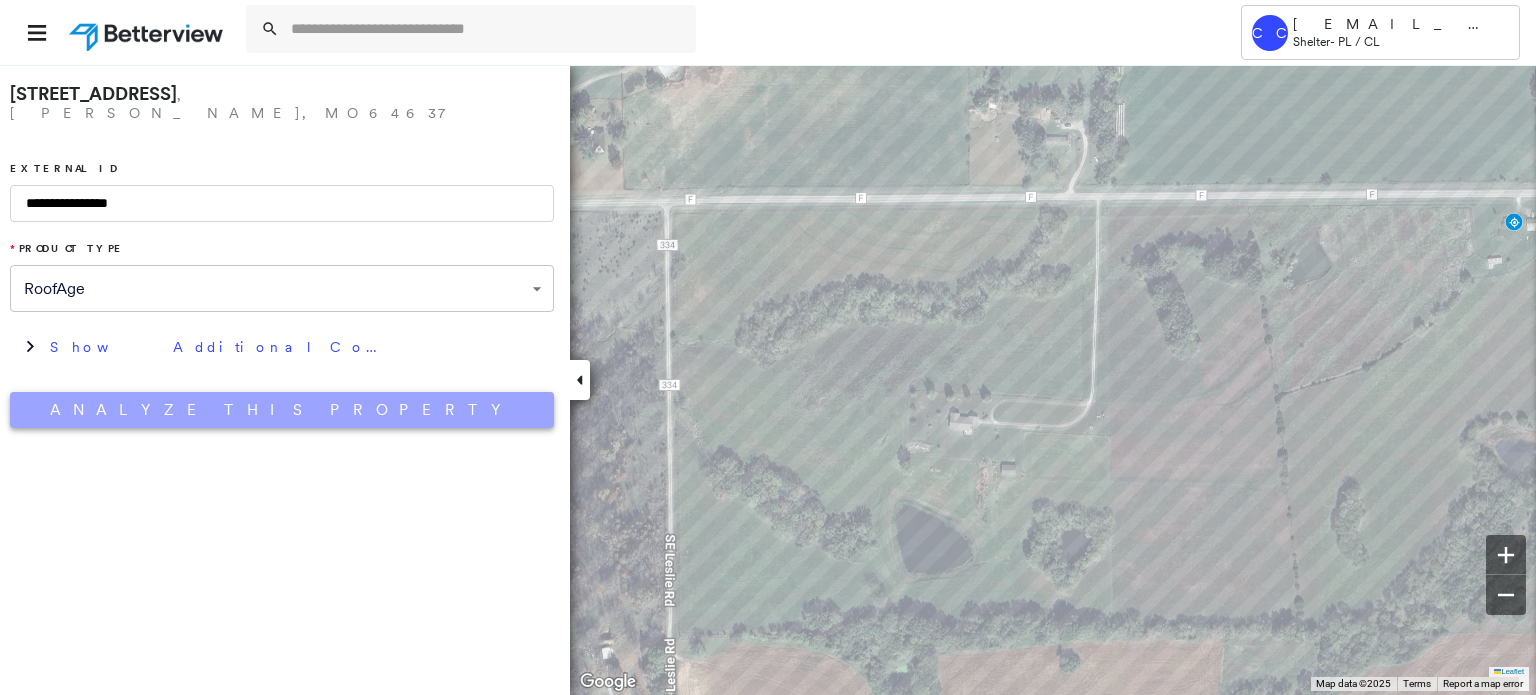 click on "Analyze This Property" at bounding box center (282, 410) 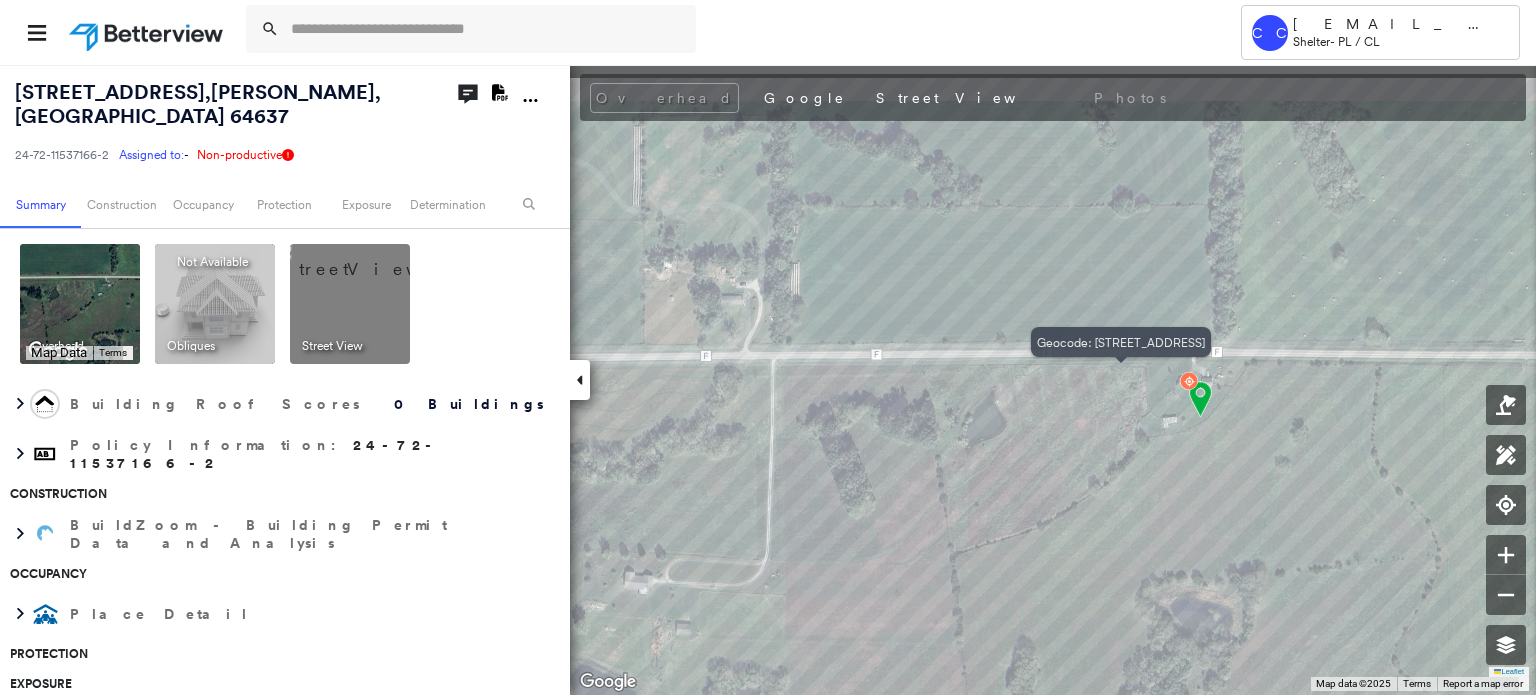 drag, startPoint x: 1212, startPoint y: 302, endPoint x: 1181, endPoint y: 379, distance: 83.00603 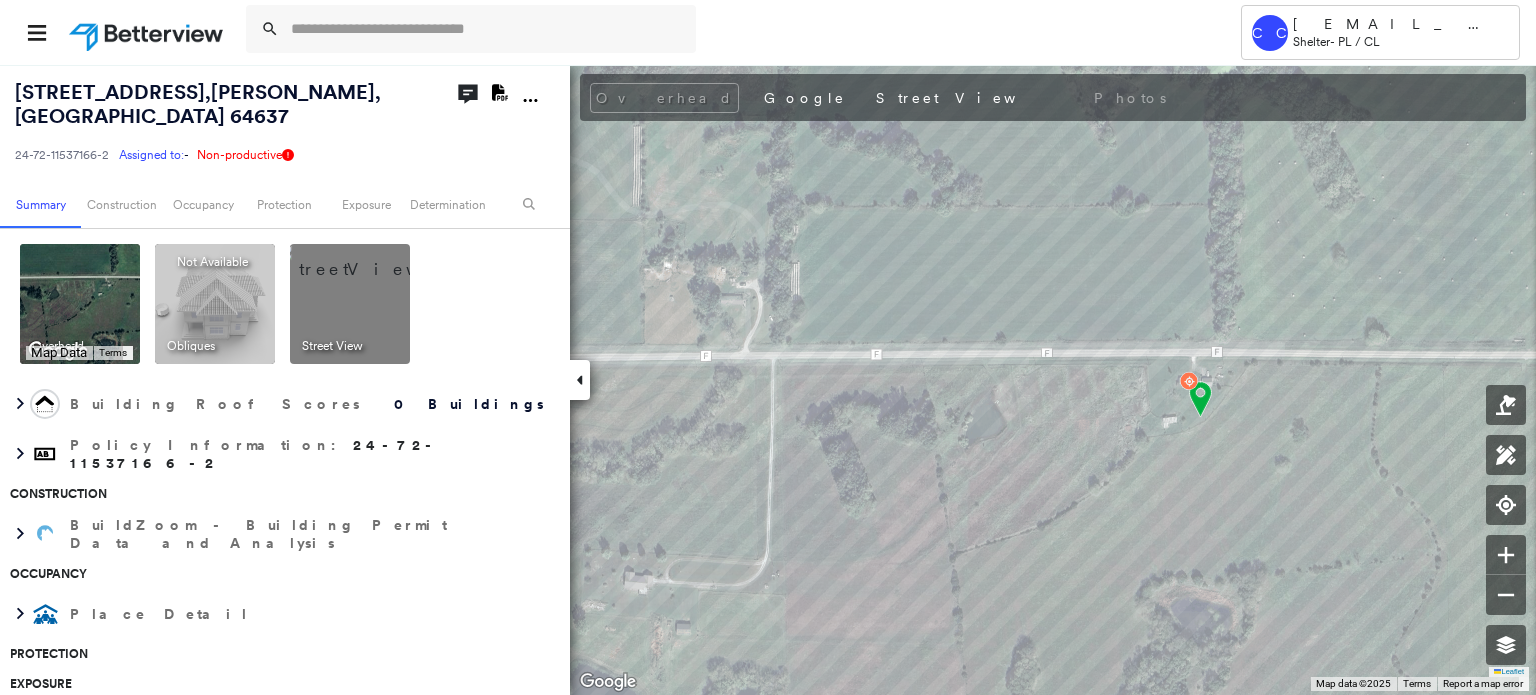click at bounding box center (374, 259) 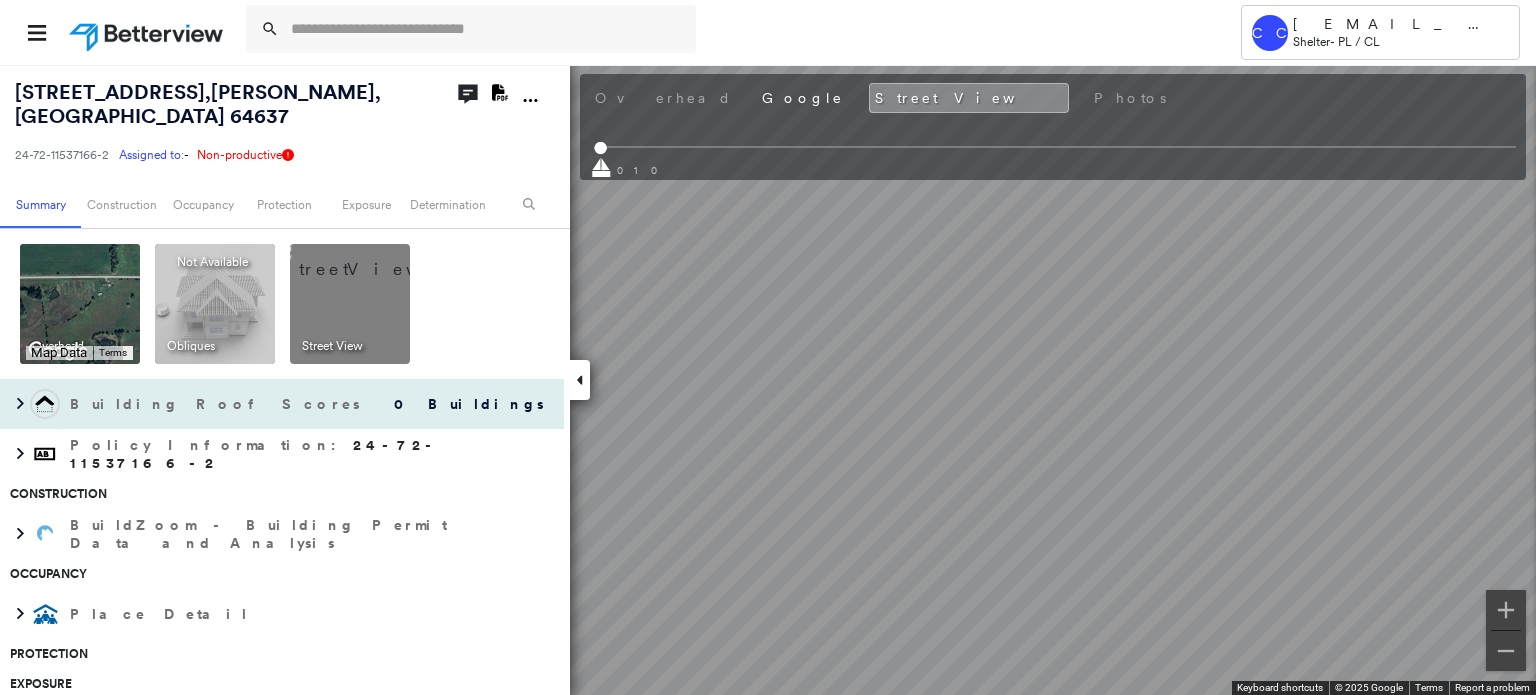 click on "[STREET_ADDRESS][PERSON_NAME] 24-72-11537166-2 Assigned to:  - Assigned to:  - 24-72-11537166-2 Assigned to:  - Non-productive  Open Comments Download PDF Report Summary Construction Occupancy Protection Exposure Determination Overhead Keyboard shortcuts Map Data Map data ©2025 Map data ©2025 200 m  Click to toggle between metric and imperial units Terms To navigate, press the arrow keys. Keyboard shortcuts Map Data Map data ©2025 Imagery ©2025 Airbus, Maxar Technologies Map data ©2025 Imagery ©2025 Airbus, Maxar Technologies 200 m  Click to toggle between metric and imperial units Terms To navigate, press the arrow keys. Obliques Not Available ; Street View Building Roof Scores 0 Buildings Policy Information :  24-72-11537166-2 Construction BuildZoom - Building Permit Data and Analysis Occupancy Place Detail Protection Exposure FEMA Risk Index Additional Perils Determination Action Taken New Entry History Quote/New Business Terms & Conditions Added ACV Endorsement Inspection/Loss Control" at bounding box center (768, 379) 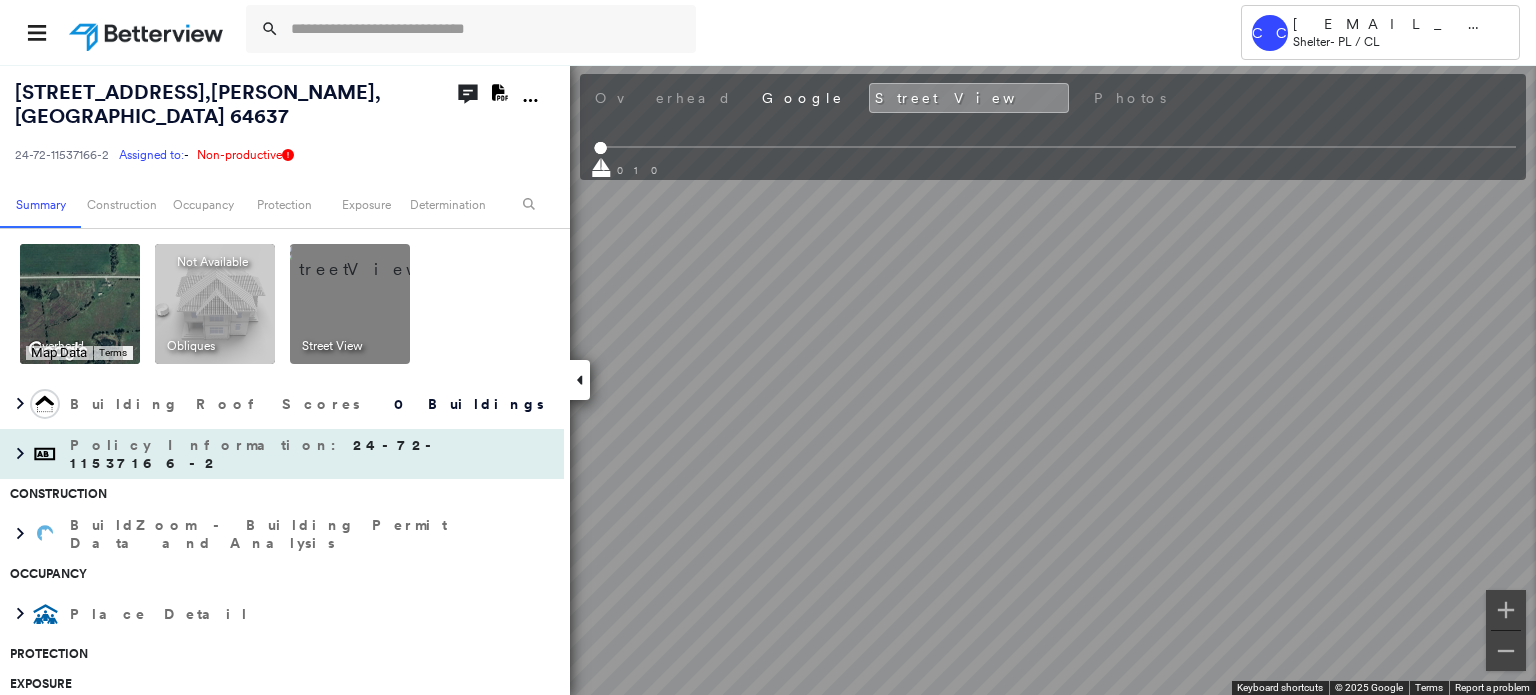 click on "[STREET_ADDRESS][PERSON_NAME] 24-72-11537166-2 Assigned to:  - Assigned to:  - 24-72-11537166-2 Assigned to:  - Non-productive  Open Comments Download PDF Report Summary Construction Occupancy Protection Exposure Determination Overhead Keyboard shortcuts Map Data Map data ©2025 Map data ©2025 200 m  Click to toggle between metric and imperial units Terms To navigate, press the arrow keys. Keyboard shortcuts Map Data Map data ©2025 Imagery ©2025 Airbus, Maxar Technologies Map data ©2025 Imagery ©2025 Airbus, Maxar Technologies 200 m  Click to toggle between metric and imperial units Terms To navigate, press the arrow keys. Obliques Not Available ; Street View Building Roof Scores 0 Buildings Policy Information :  24-72-11537166-2 Construction BuildZoom - Building Permit Data and Analysis Occupancy Place Detail Protection Exposure FEMA Risk Index Additional Perils Determination Action Taken New Entry History Quote/New Business Terms & Conditions Added ACV Endorsement Inspection/Loss Control" at bounding box center [768, 379] 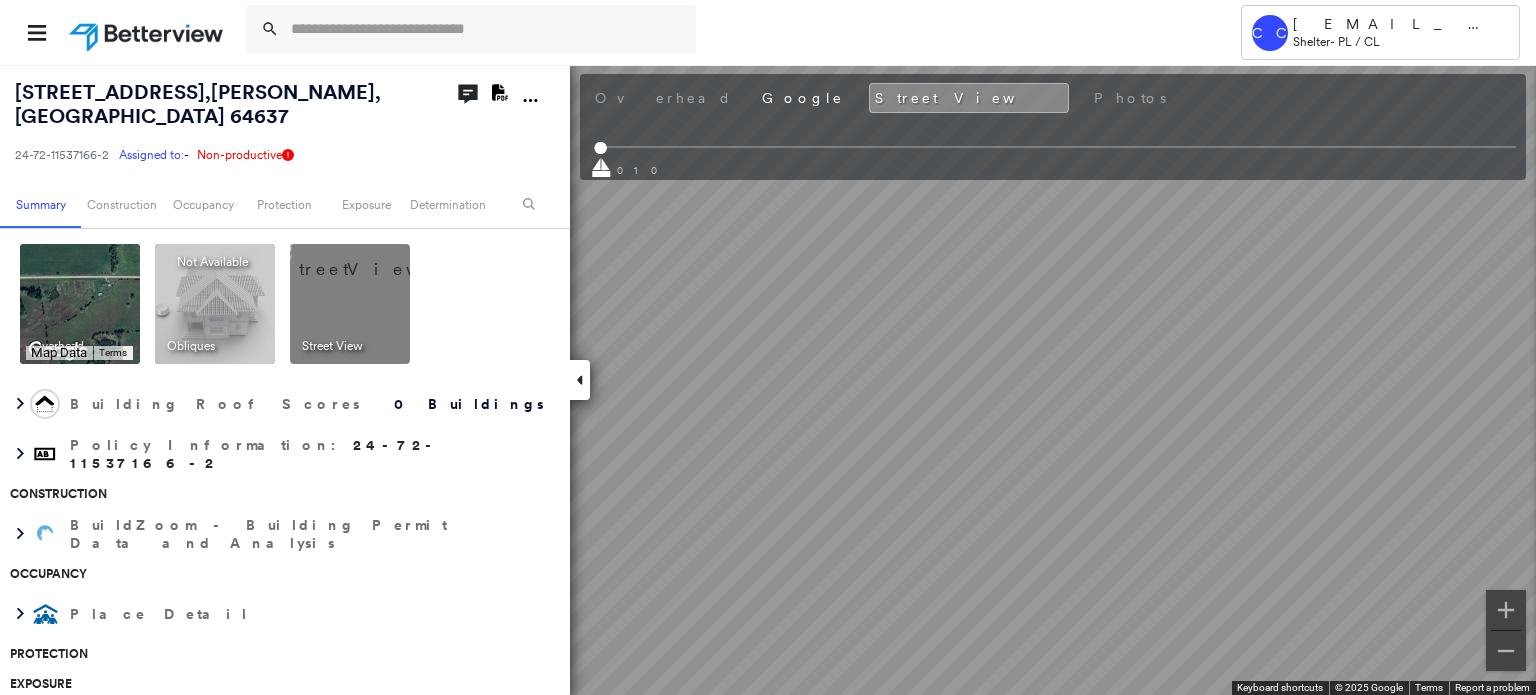 click on "Tower CC [EMAIL_ADDRESS][DOMAIN_NAME] Shelter  -   PL / CL [STREET_ADDRESS][PERSON_NAME] 24-72-11537166-2 Assigned to:  - Assigned to:  - 24-72-11537166-2 Assigned to:  - Non-productive  Open Comments Download PDF Report Summary Construction Occupancy Protection Exposure Determination Overhead Keyboard shortcuts Map Data Map data ©2025 Map data ©2025 200 m  Click to toggle between metric and imperial units Terms To navigate, press the arrow keys. Keyboard shortcuts Map Data Map data ©2025 Imagery ©2025 Airbus, Maxar Technologies Map data ©2025 Imagery ©2025 Airbus, Maxar Technologies 200 m  Click to toggle between metric and imperial units Terms To navigate, press the arrow keys. Obliques Not Available ; Street View Building Roof Scores 0 Buildings Policy Information :  24-72-11537166-2 Construction BuildZoom - Building Permit Data and Analysis Occupancy Place Detail Protection Exposure FEMA Risk Index Additional Perils Determination Action Taken New Entry History Quote/New Business" at bounding box center [768, 347] 